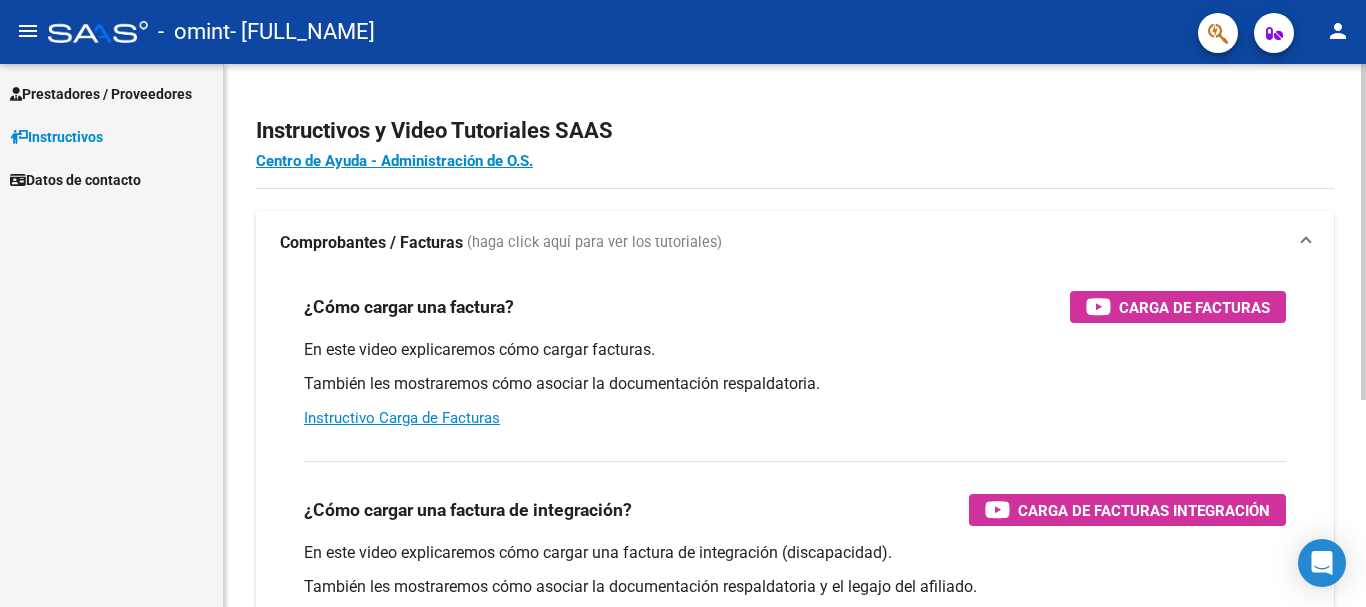 scroll, scrollTop: 0, scrollLeft: 0, axis: both 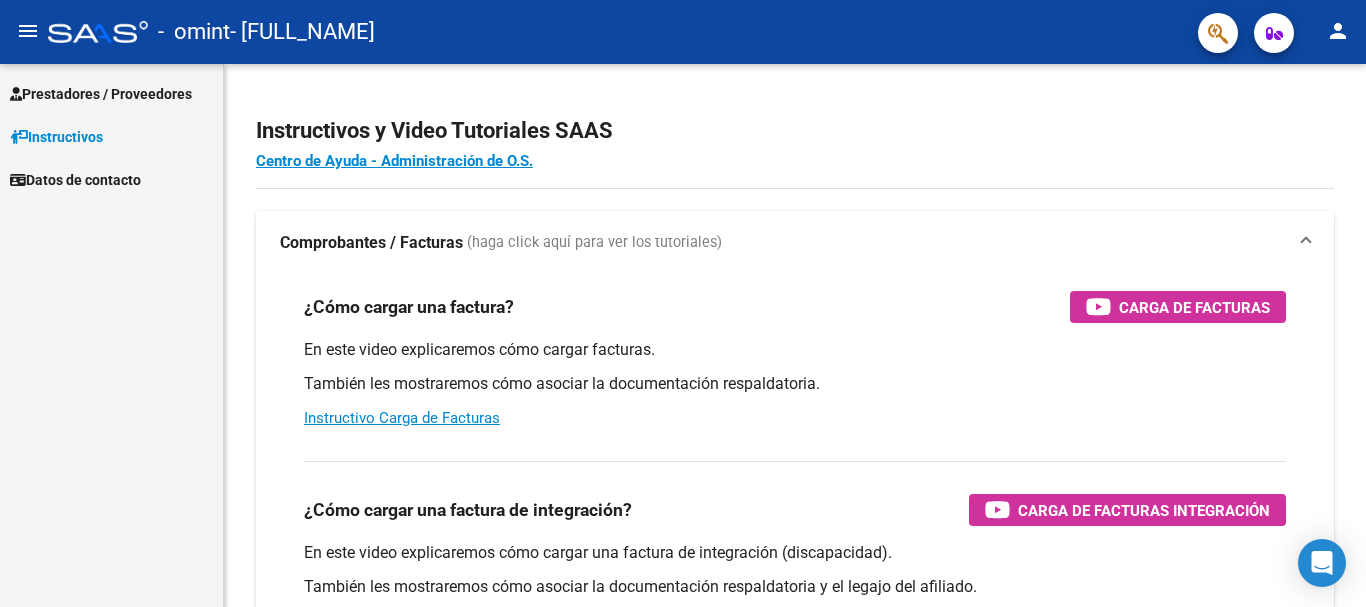 click on "Prestadores / Proveedores" at bounding box center [101, 94] 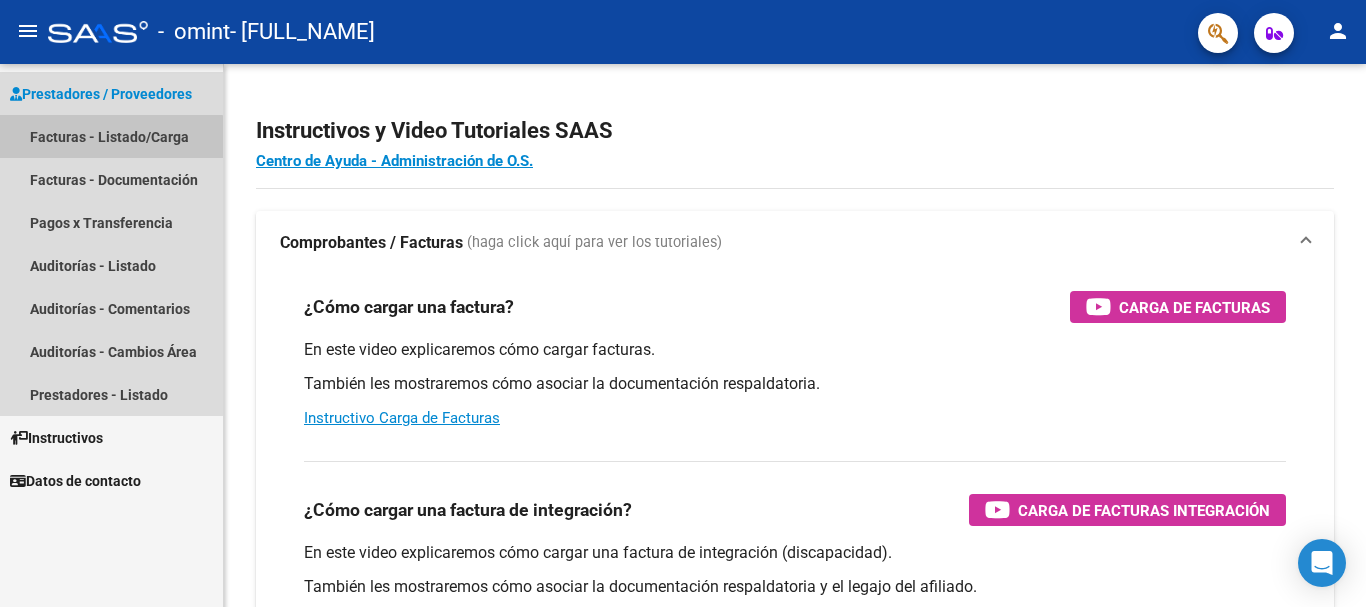 click on "Facturas - Listado/Carga" at bounding box center (111, 136) 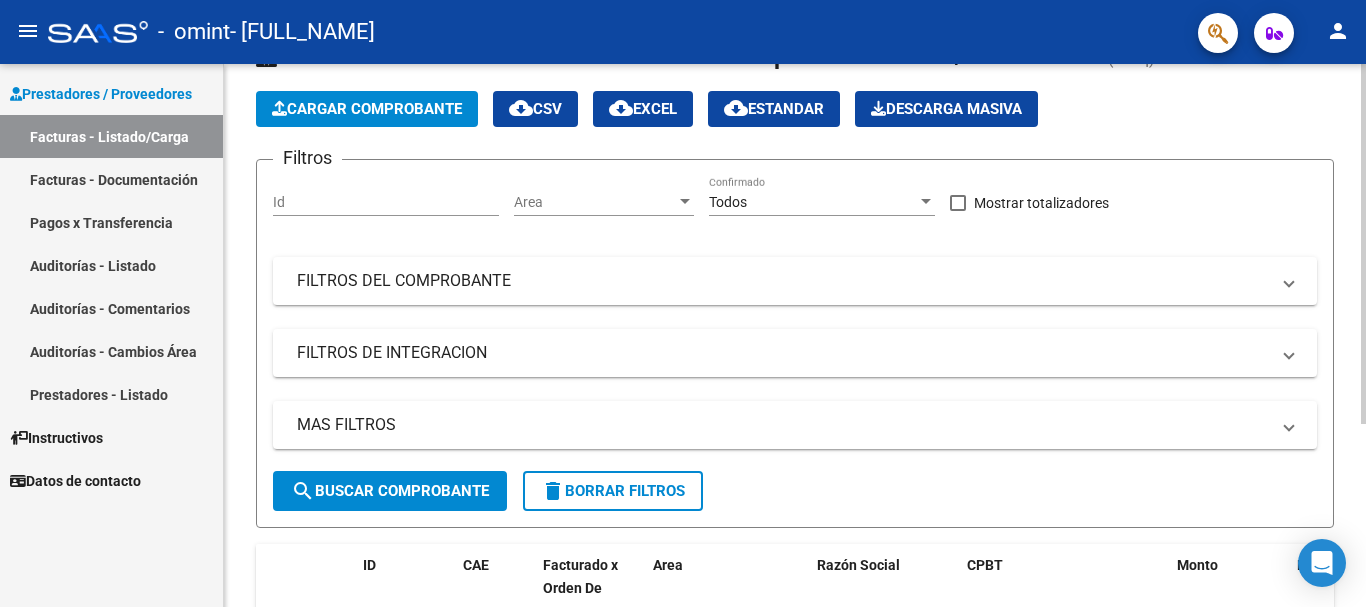 scroll, scrollTop: 275, scrollLeft: 0, axis: vertical 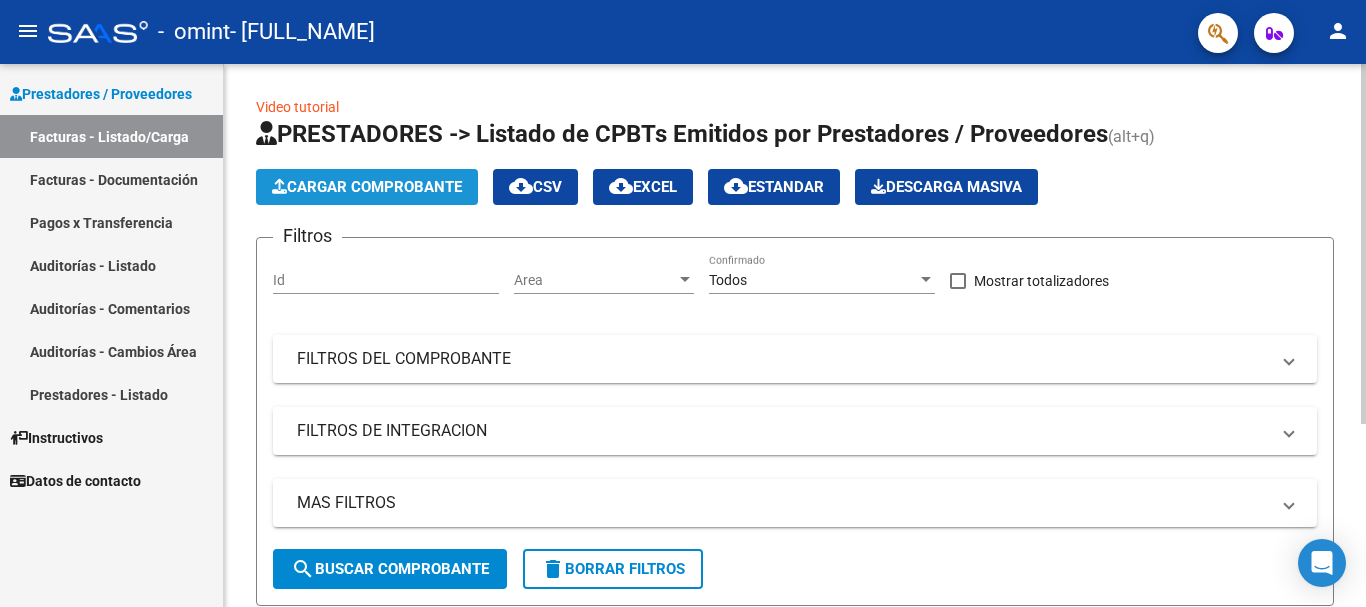 click on "Cargar Comprobante" 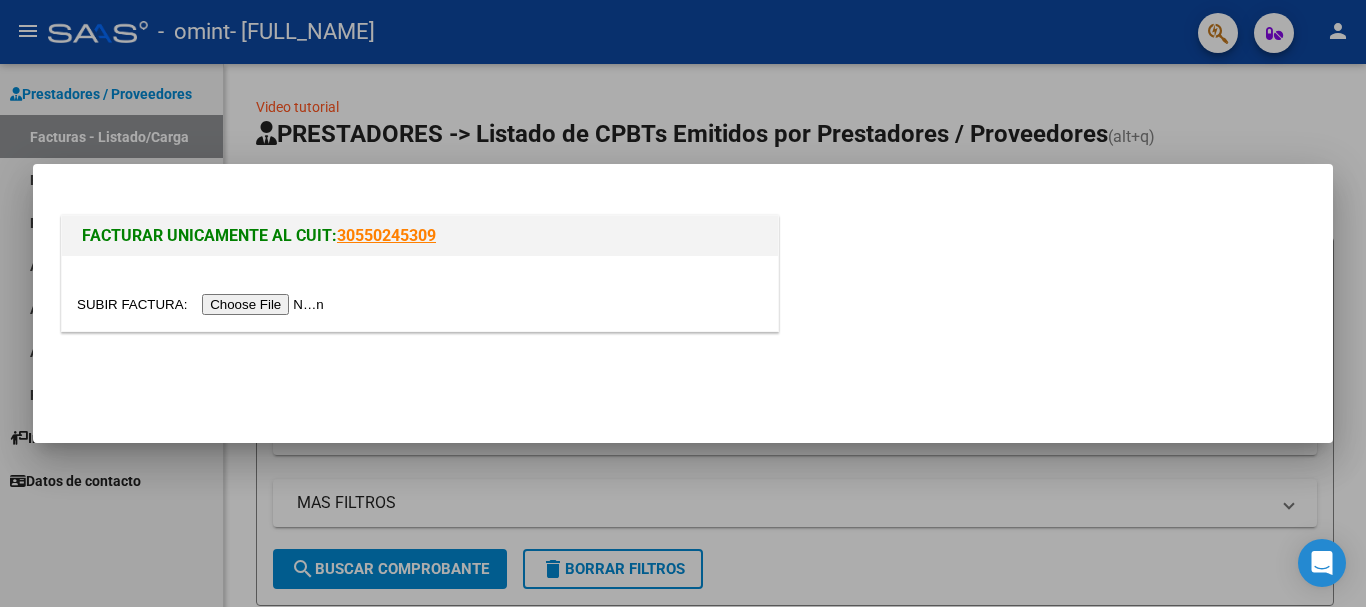 click at bounding box center (203, 304) 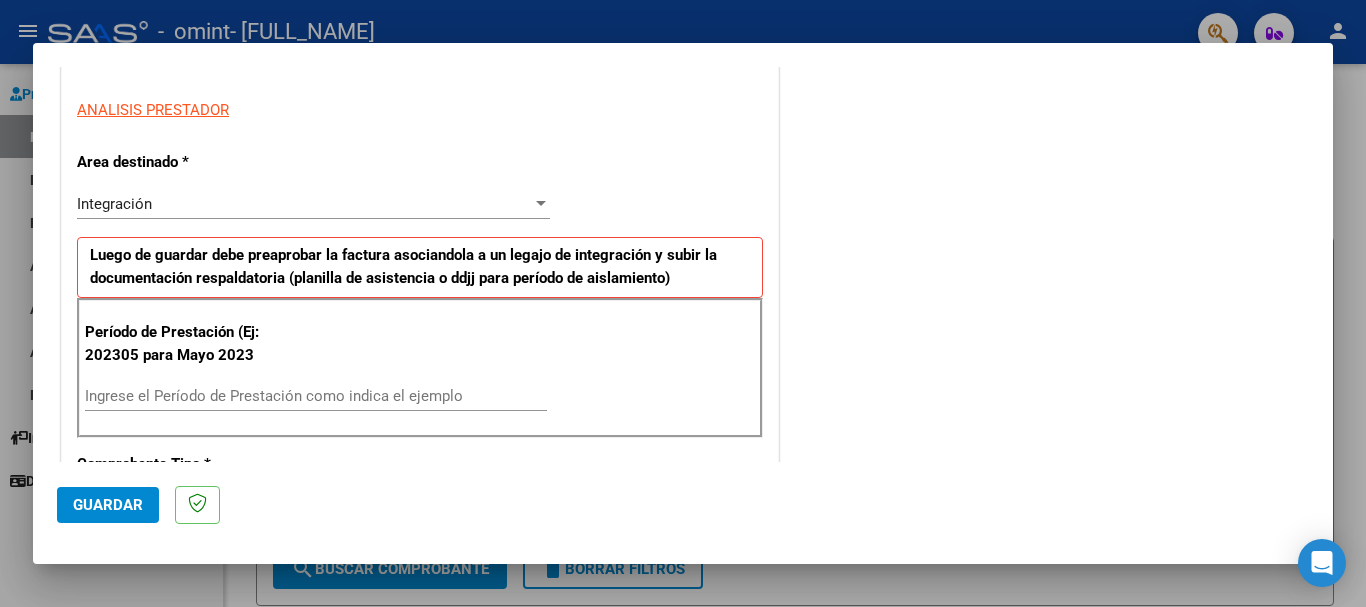 scroll, scrollTop: 500, scrollLeft: 0, axis: vertical 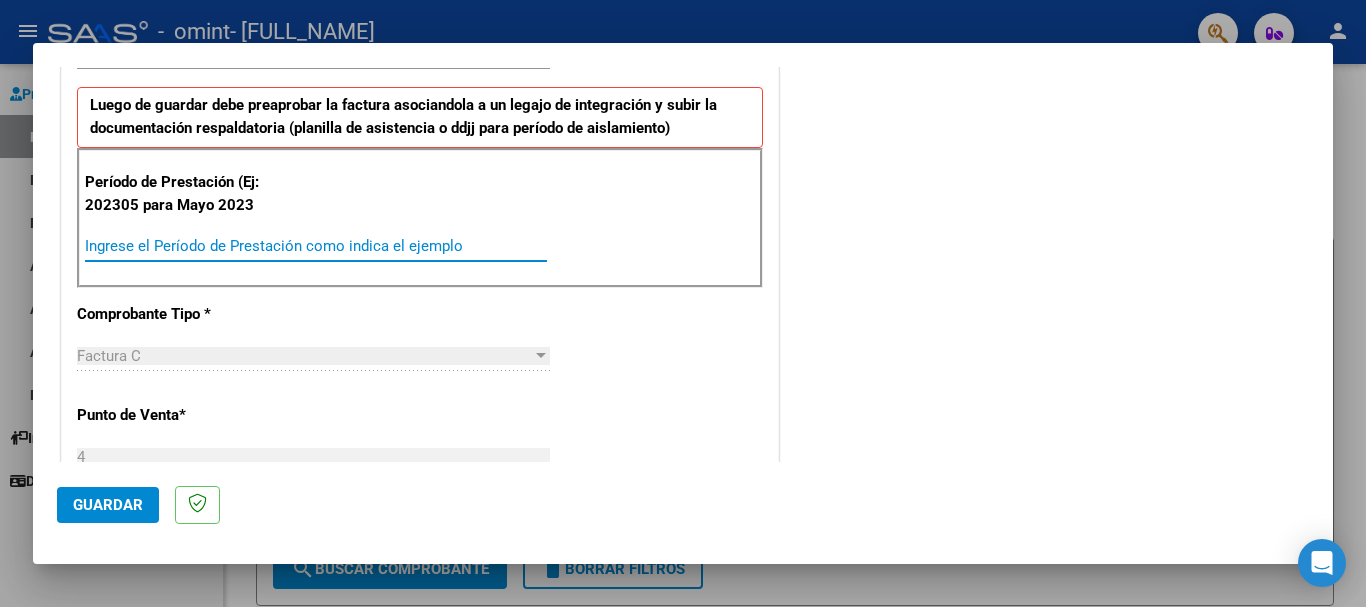 click on "Ingrese el Período de Prestación como indica el ejemplo" at bounding box center [316, 246] 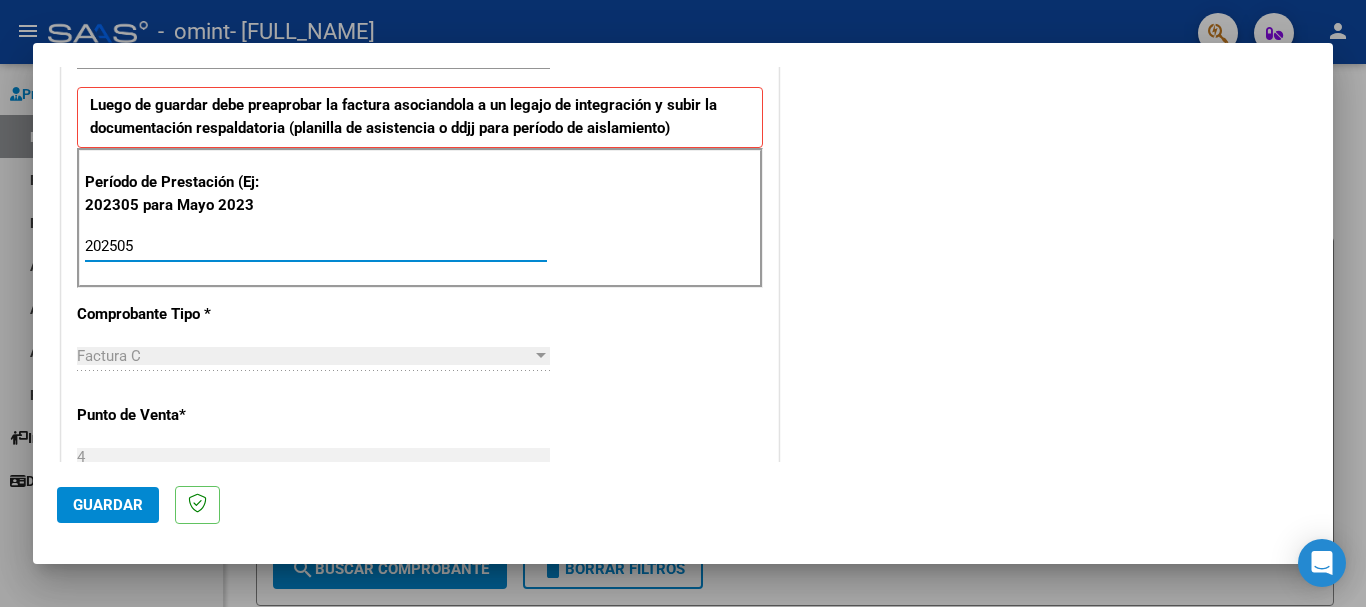 type on "202505" 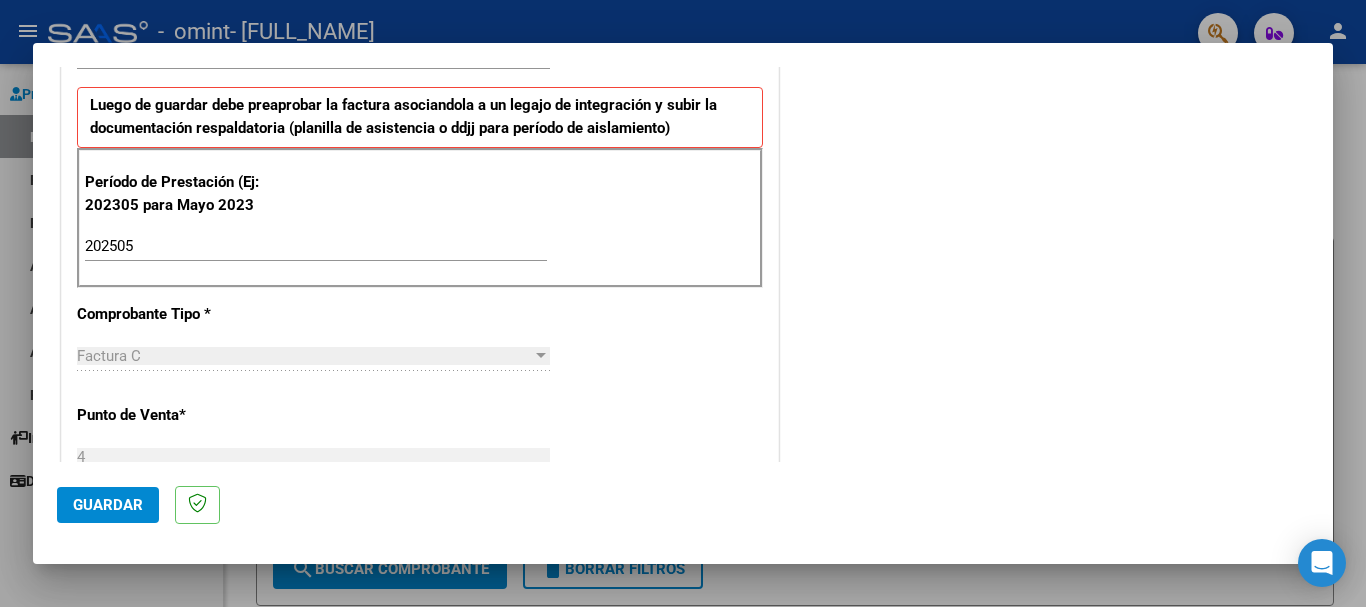 click on "Factura C" at bounding box center [304, 356] 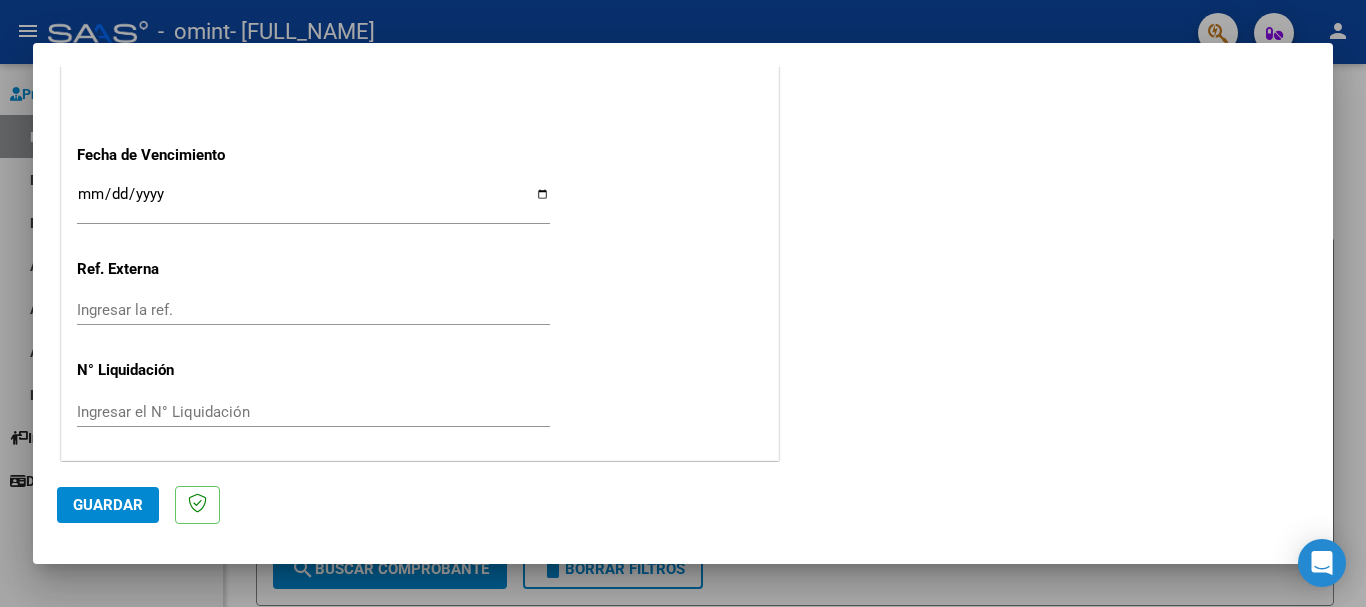scroll, scrollTop: 1327, scrollLeft: 0, axis: vertical 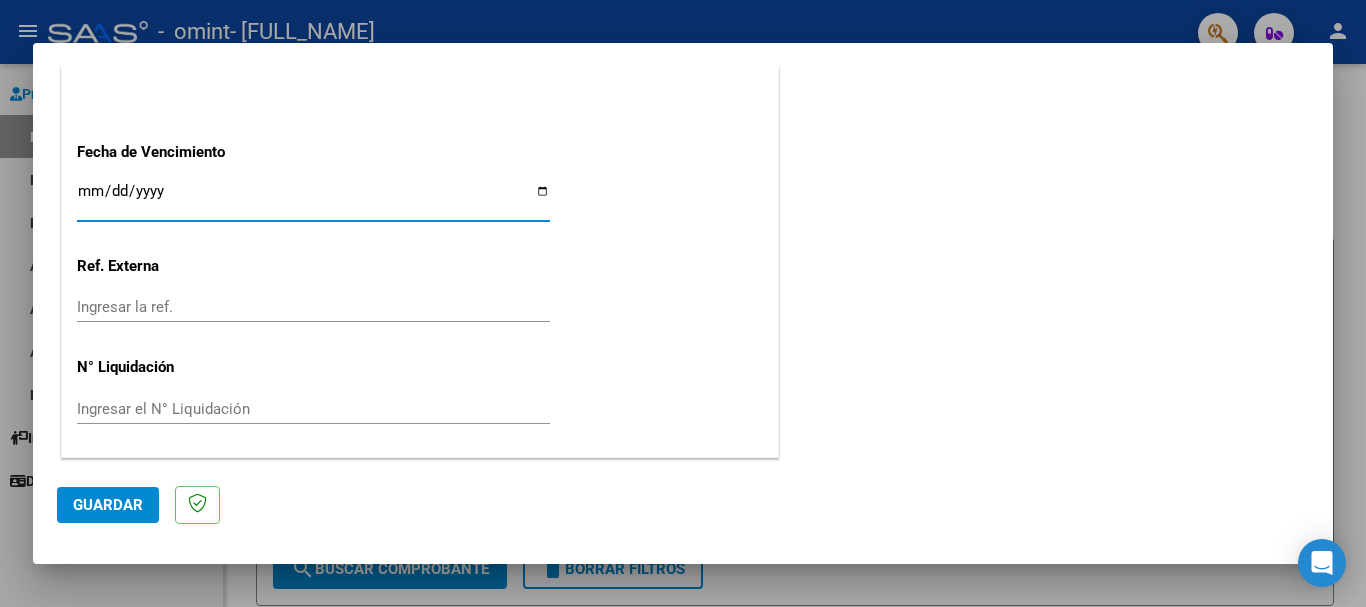 click on "Ingresar la fecha" at bounding box center [313, 199] 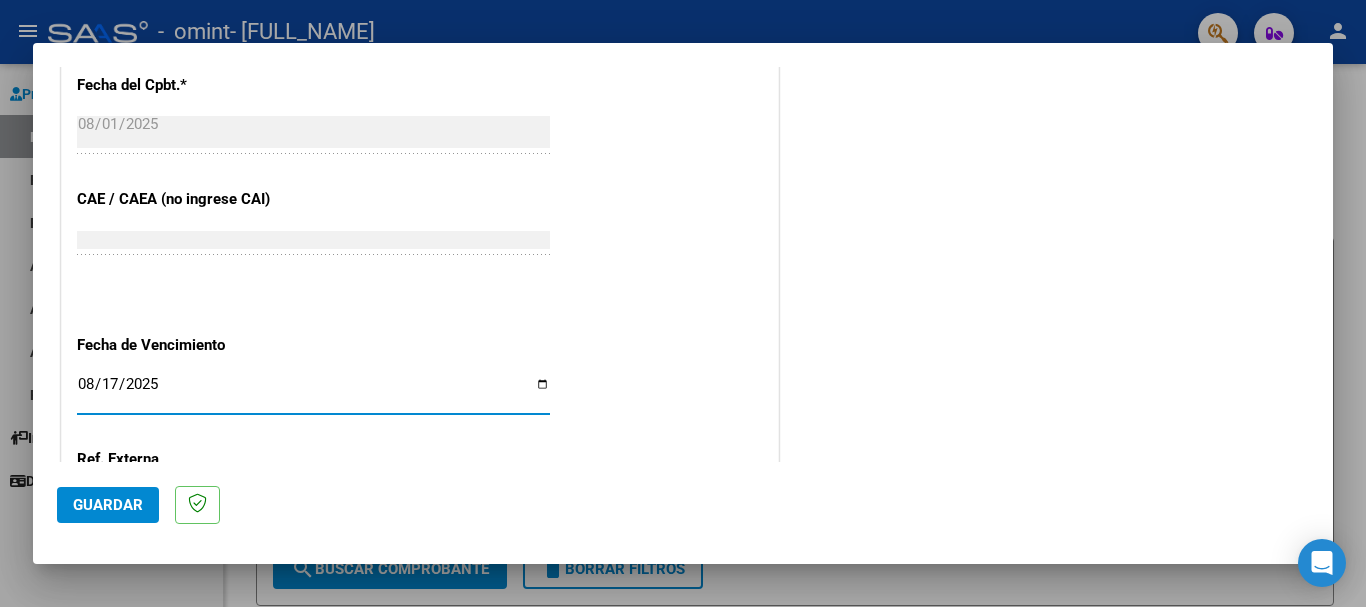 scroll, scrollTop: 1127, scrollLeft: 0, axis: vertical 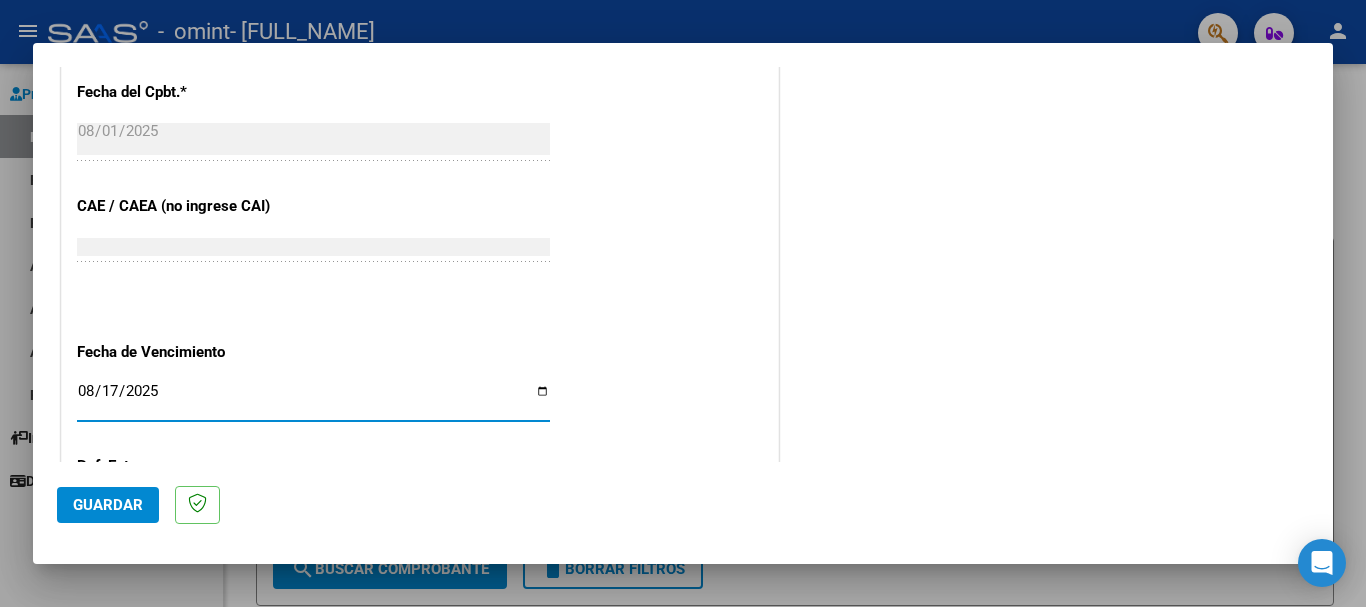 click on "2025-08-17" at bounding box center (313, 399) 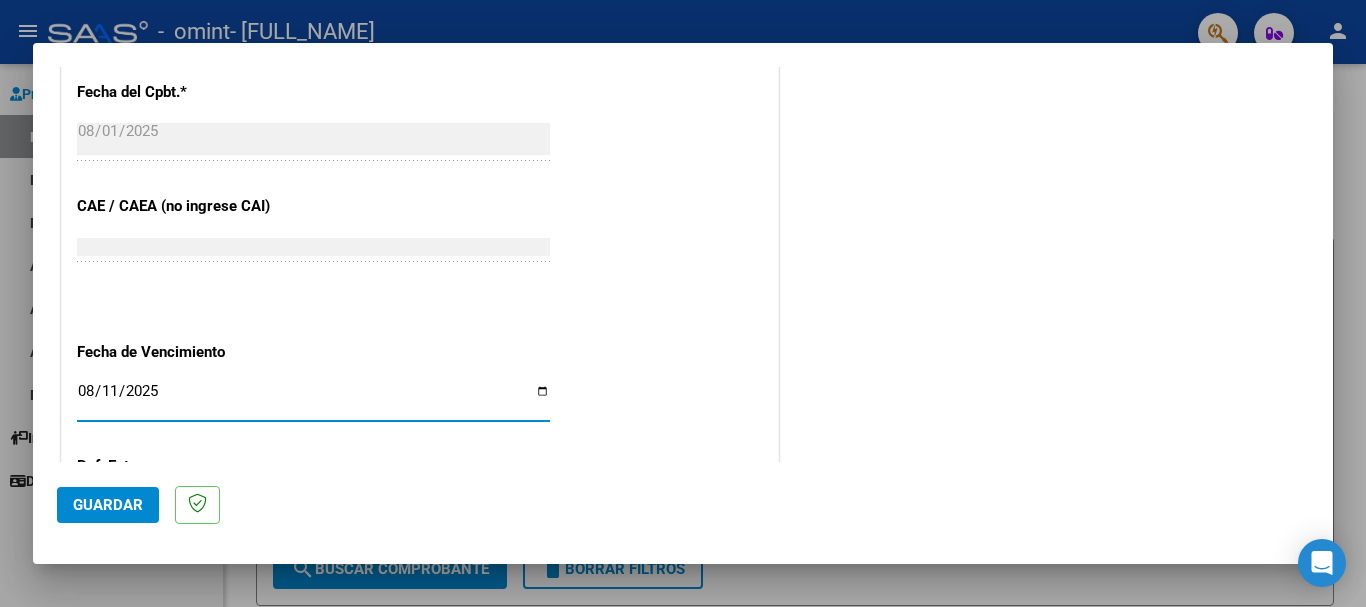 type on "2025-08-11" 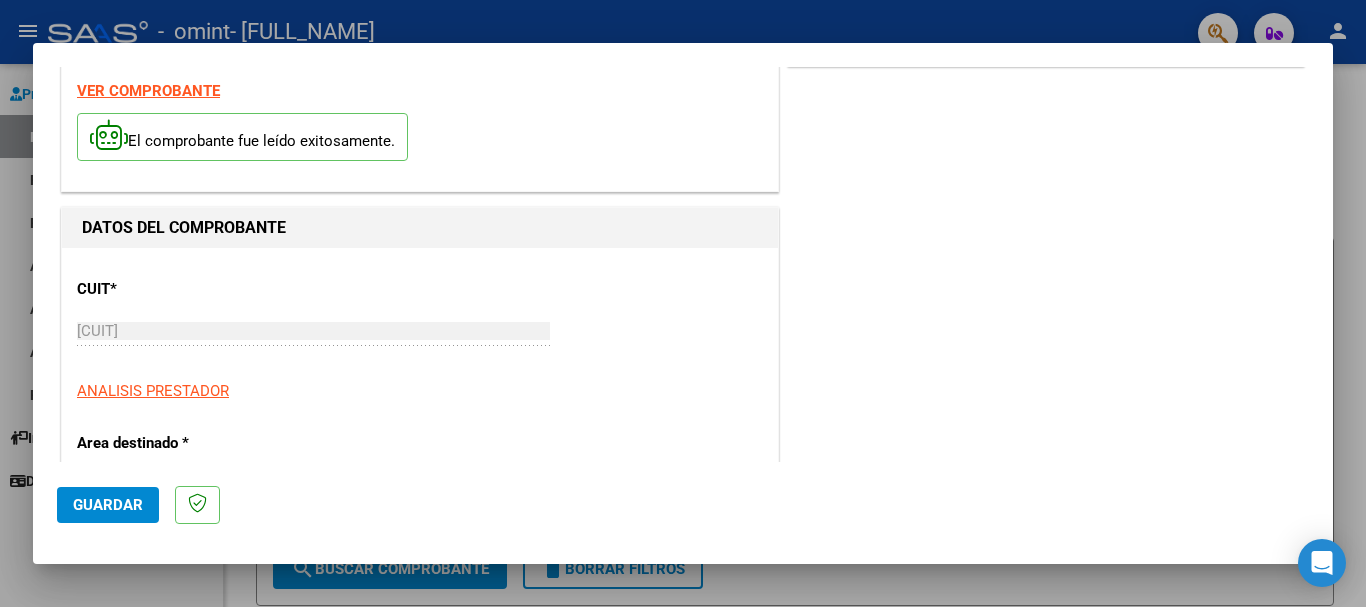 scroll, scrollTop: 0, scrollLeft: 0, axis: both 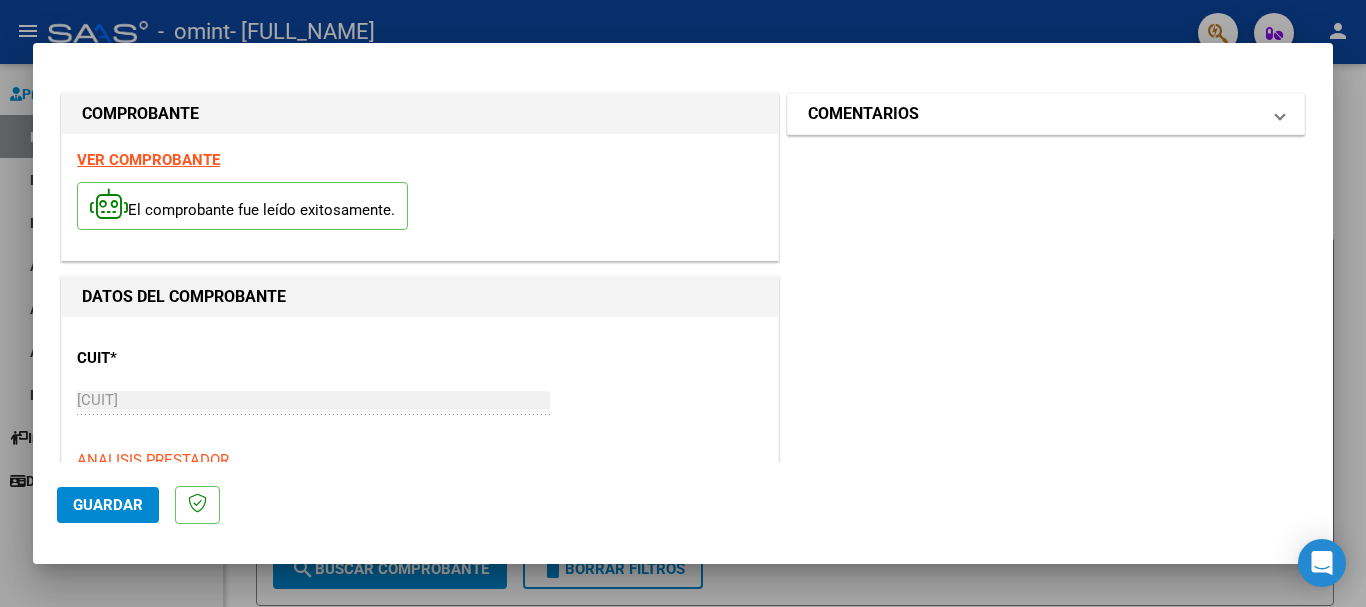 click on "COMENTARIOS" at bounding box center (863, 114) 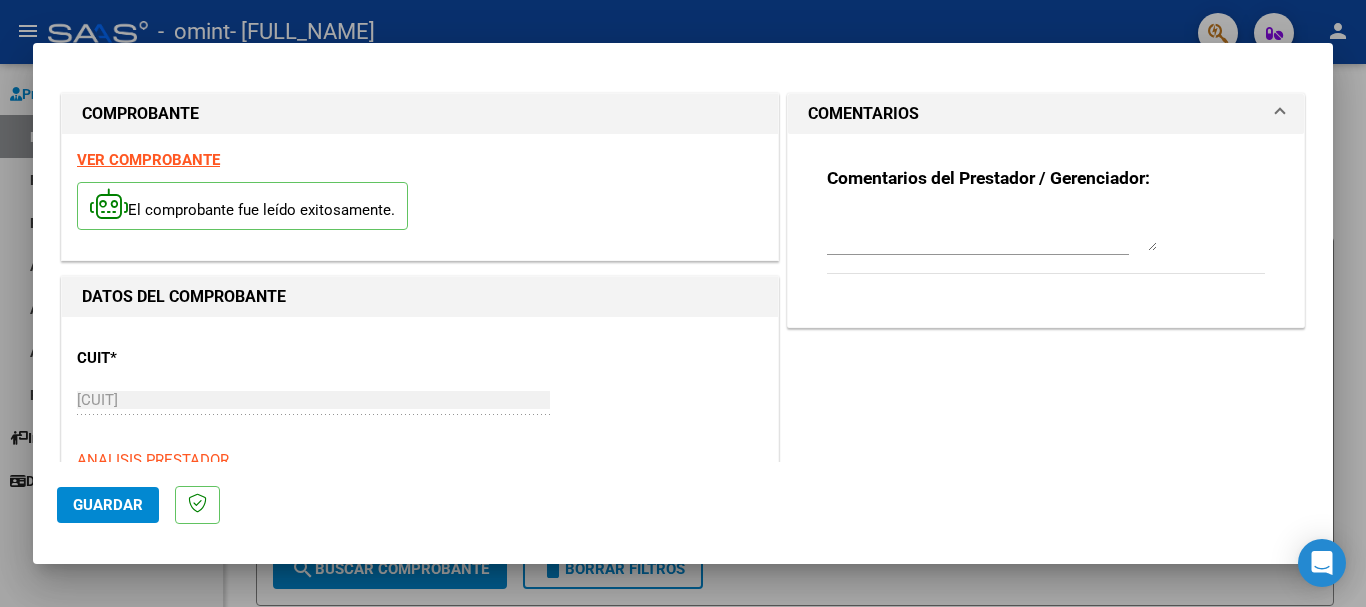 click on "COMENTARIOS" at bounding box center (863, 114) 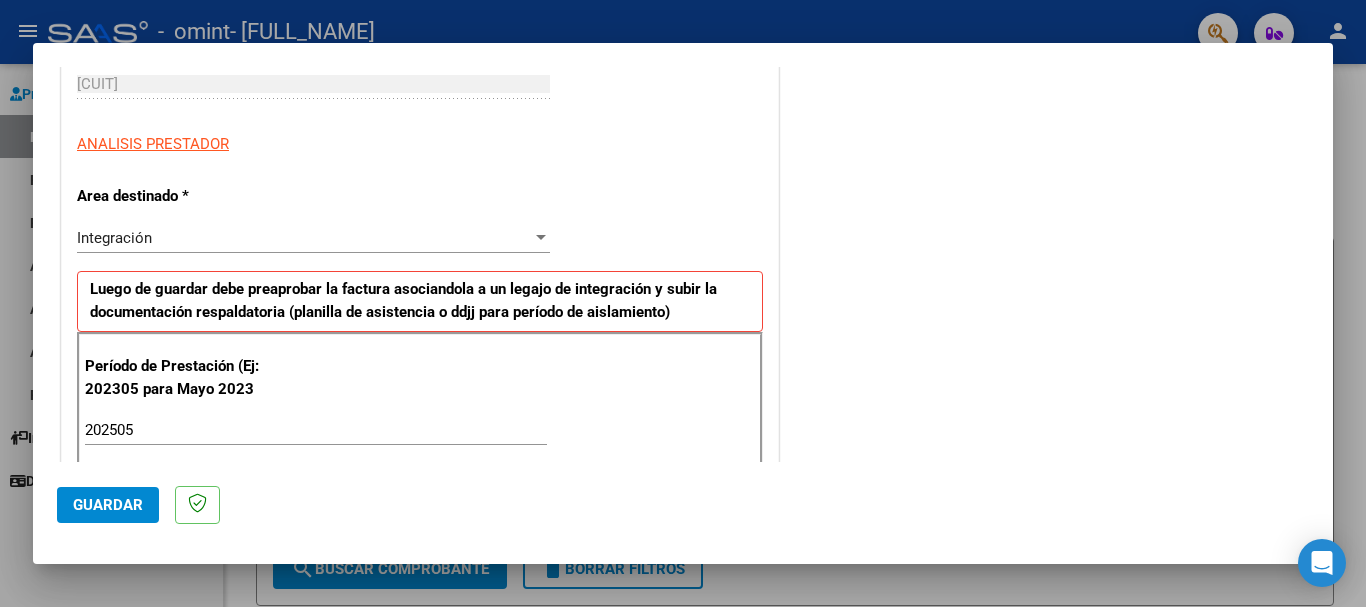 scroll, scrollTop: 400, scrollLeft: 0, axis: vertical 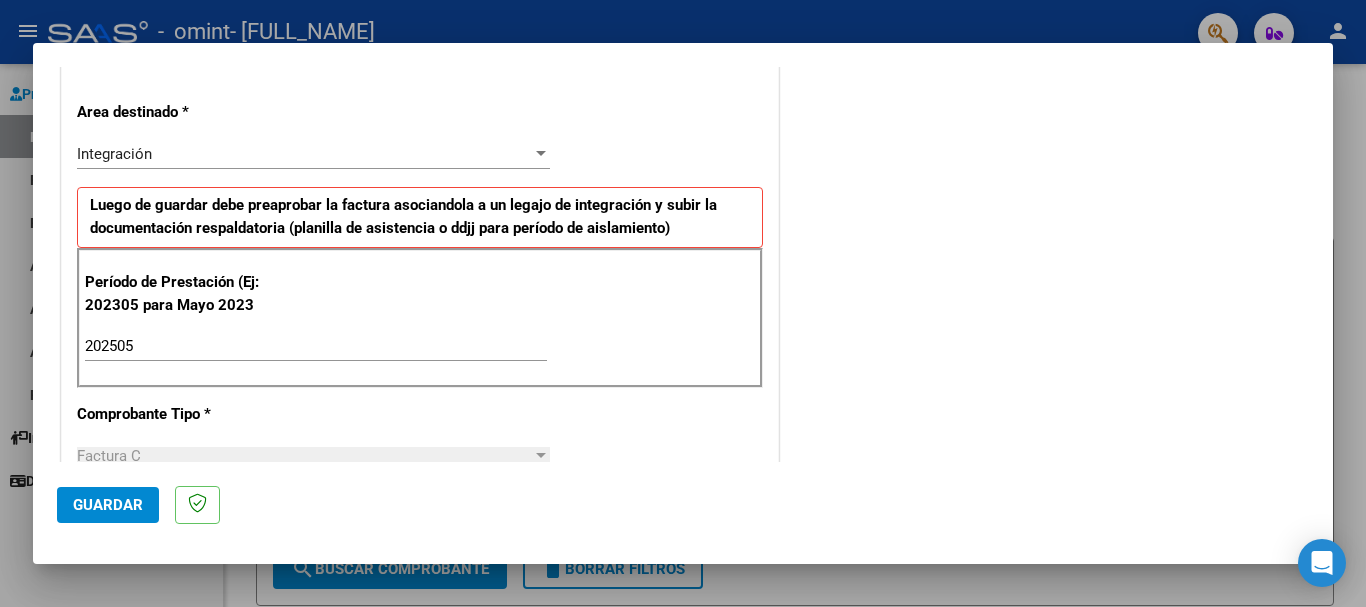 click on "Guardar" 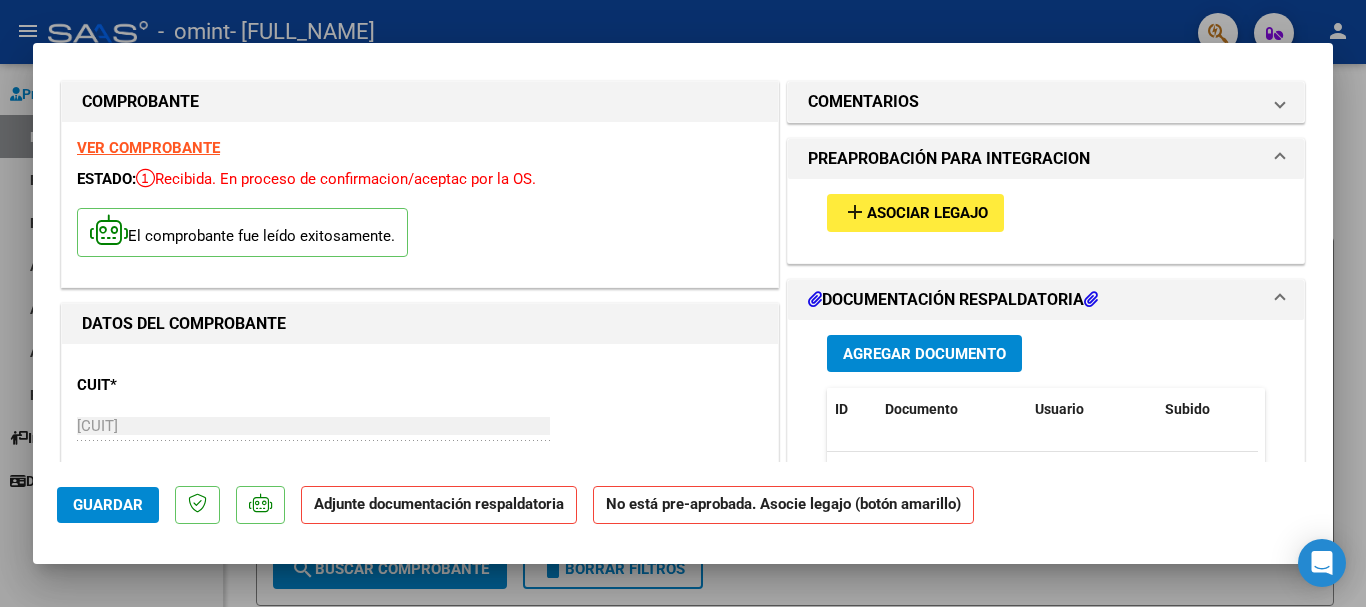 scroll, scrollTop: 0, scrollLeft: 0, axis: both 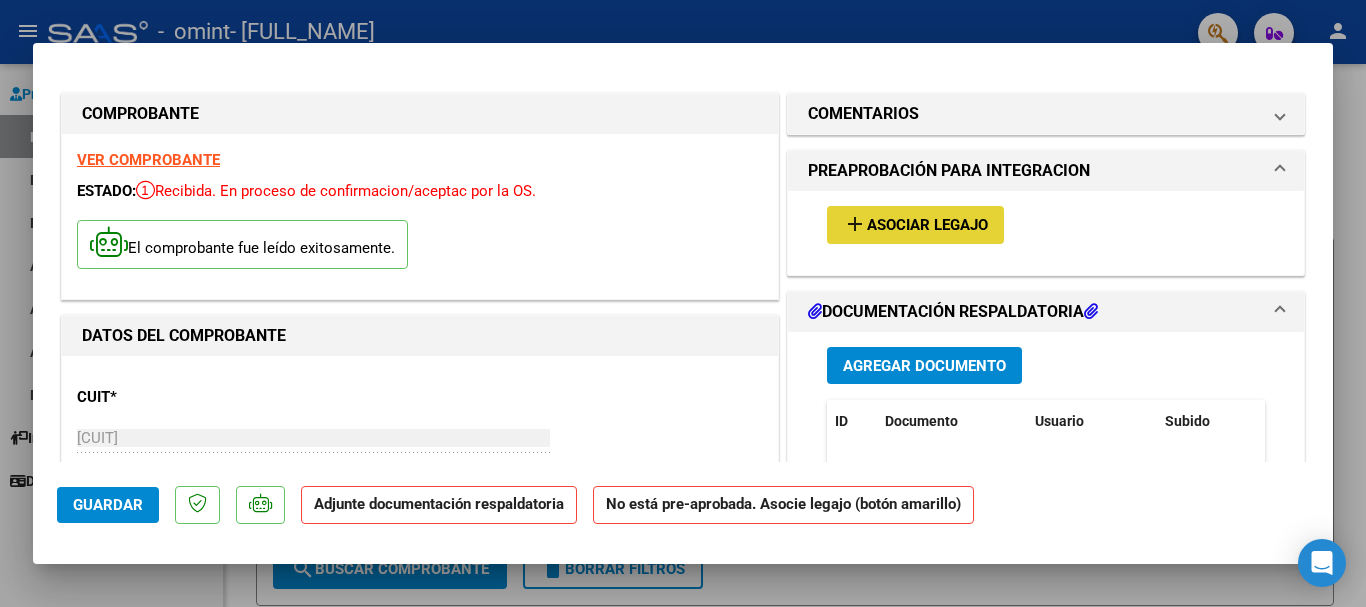 click on "Asociar Legajo" at bounding box center [927, 226] 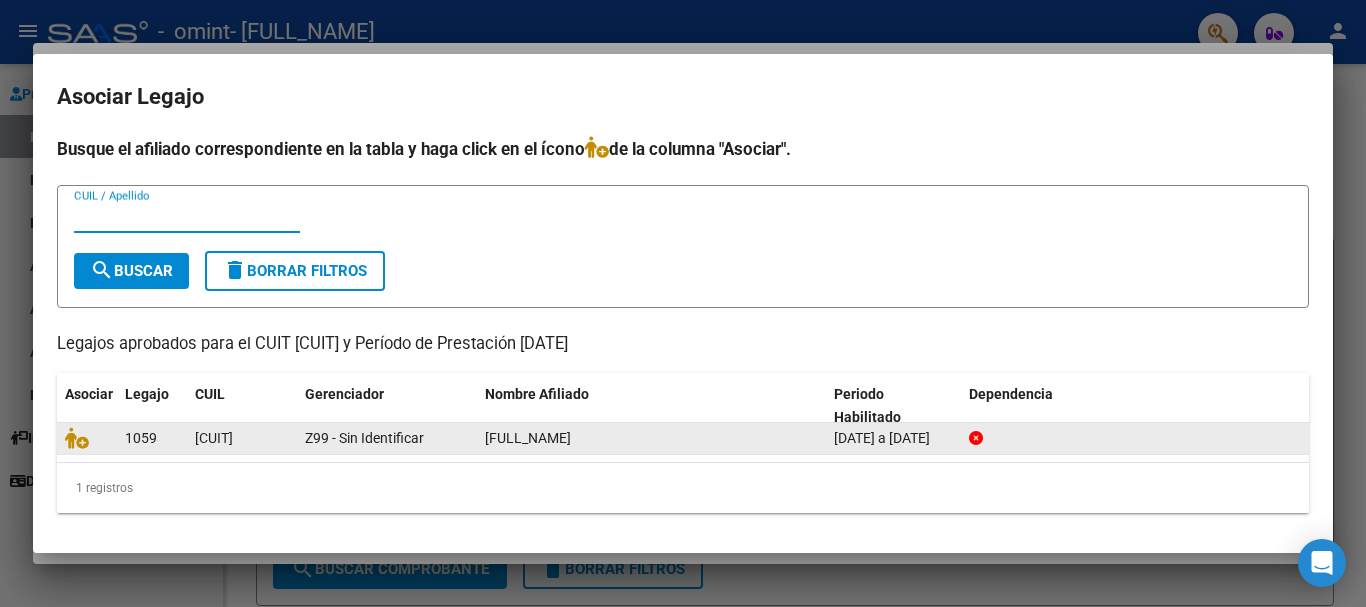 click on "[DATE] a [DATE]" 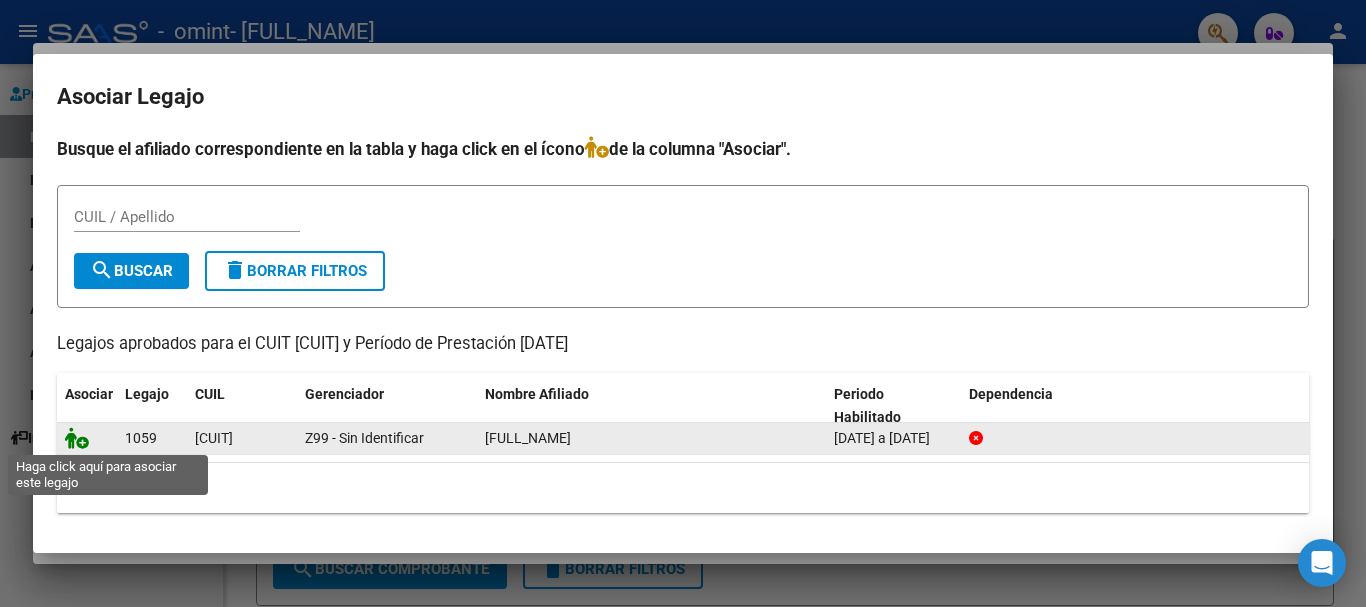 click 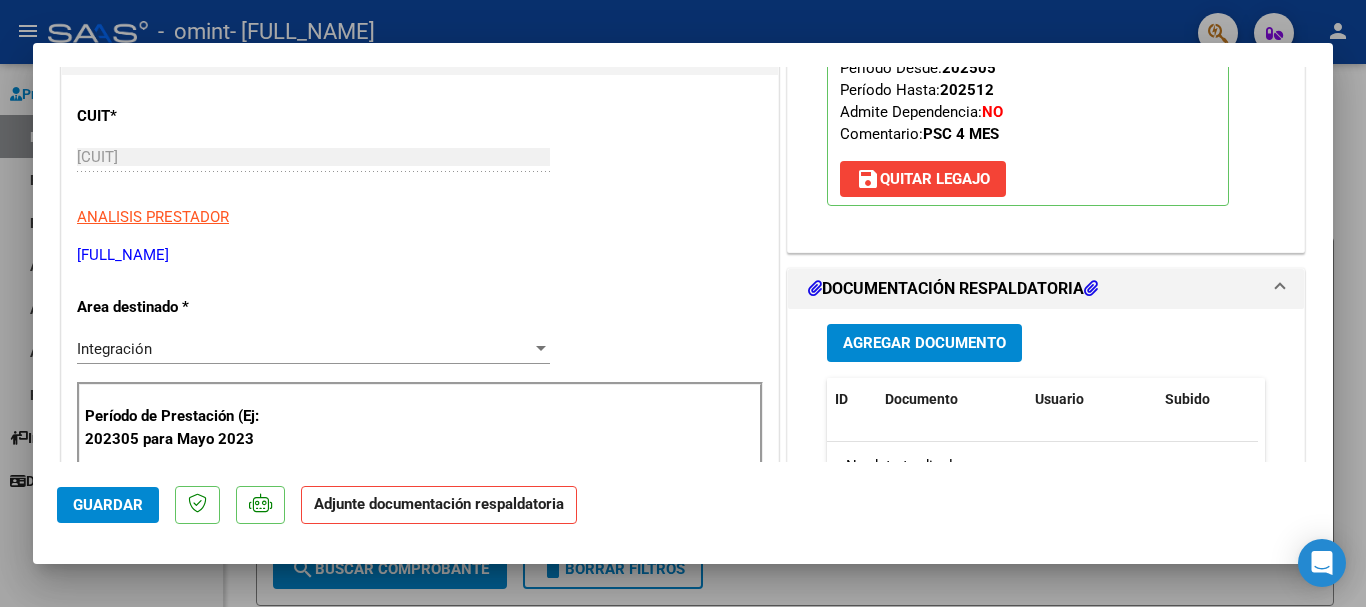 scroll, scrollTop: 300, scrollLeft: 0, axis: vertical 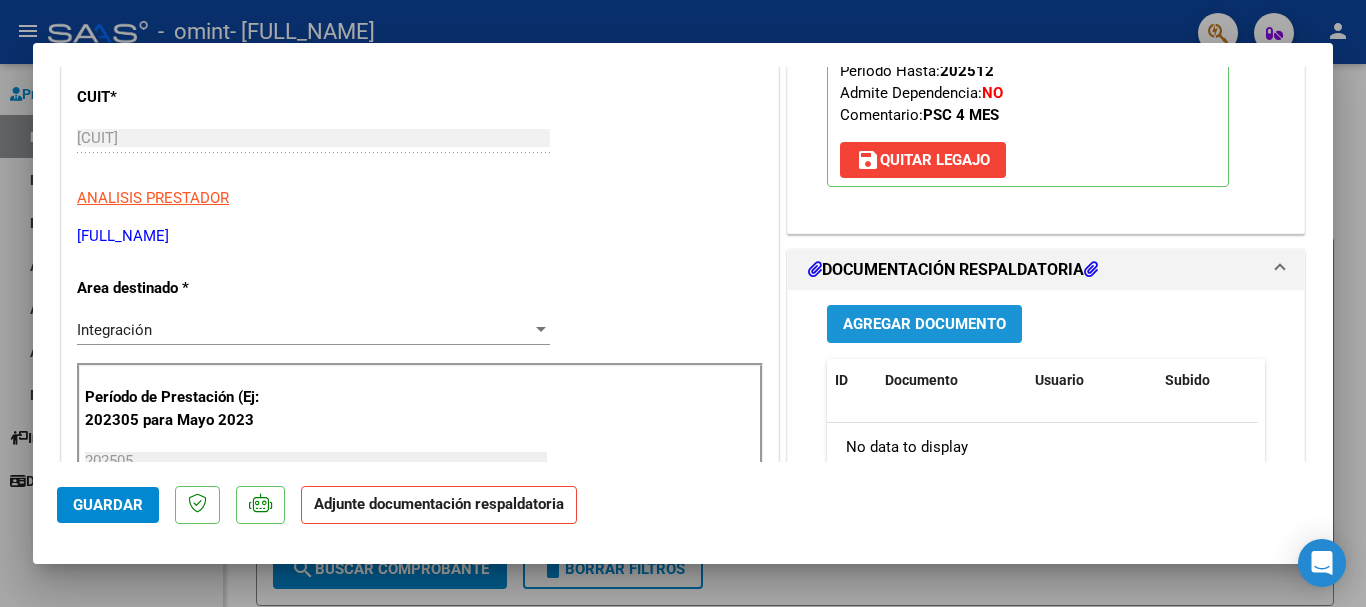 click on "Agregar Documento" at bounding box center (924, 325) 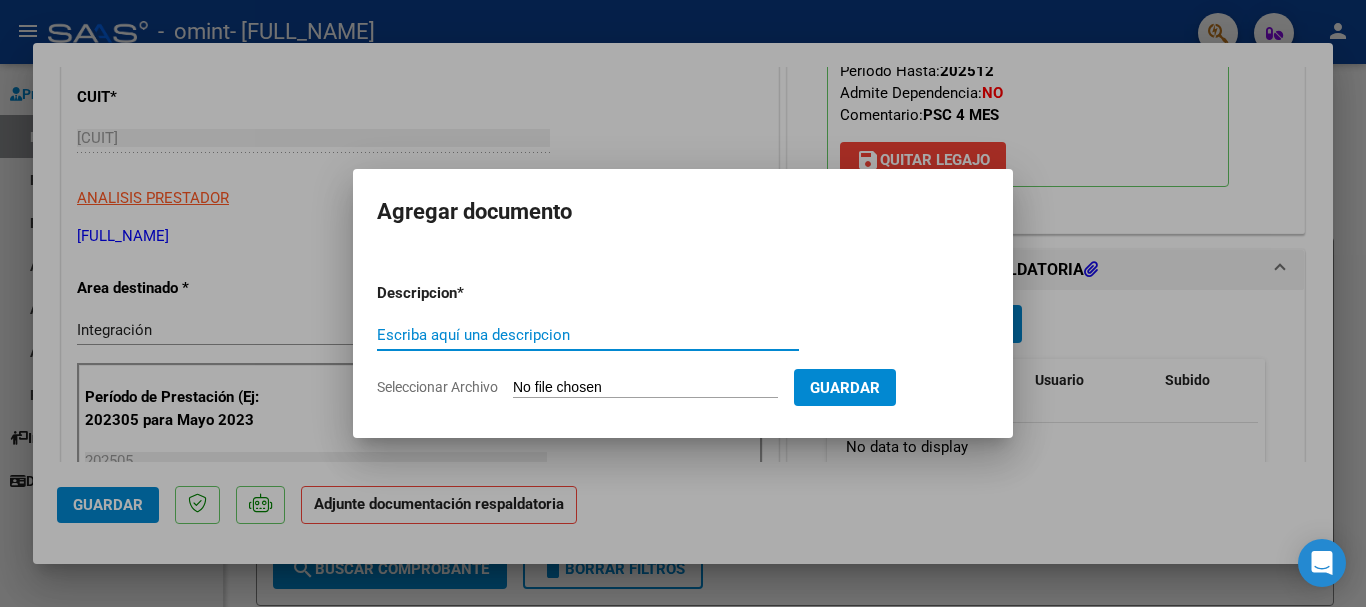 click on "Escriba aquí una descripcion" at bounding box center (588, 335) 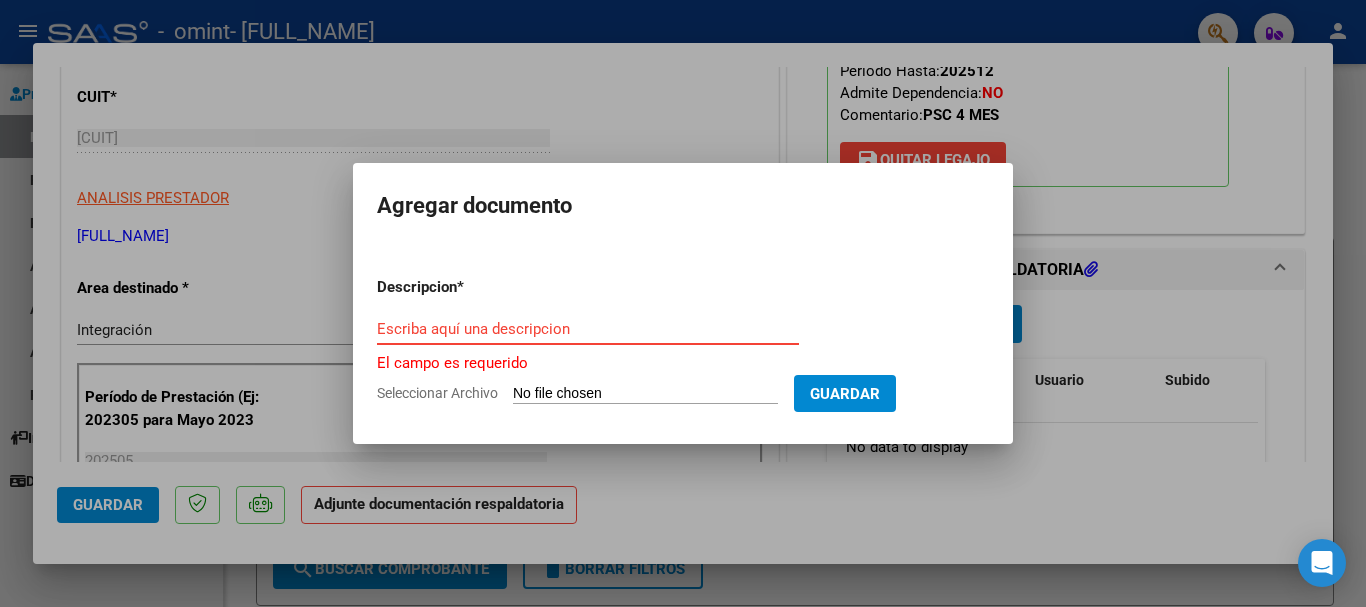 click on "Escriba aquí una descripcion" at bounding box center [588, 329] 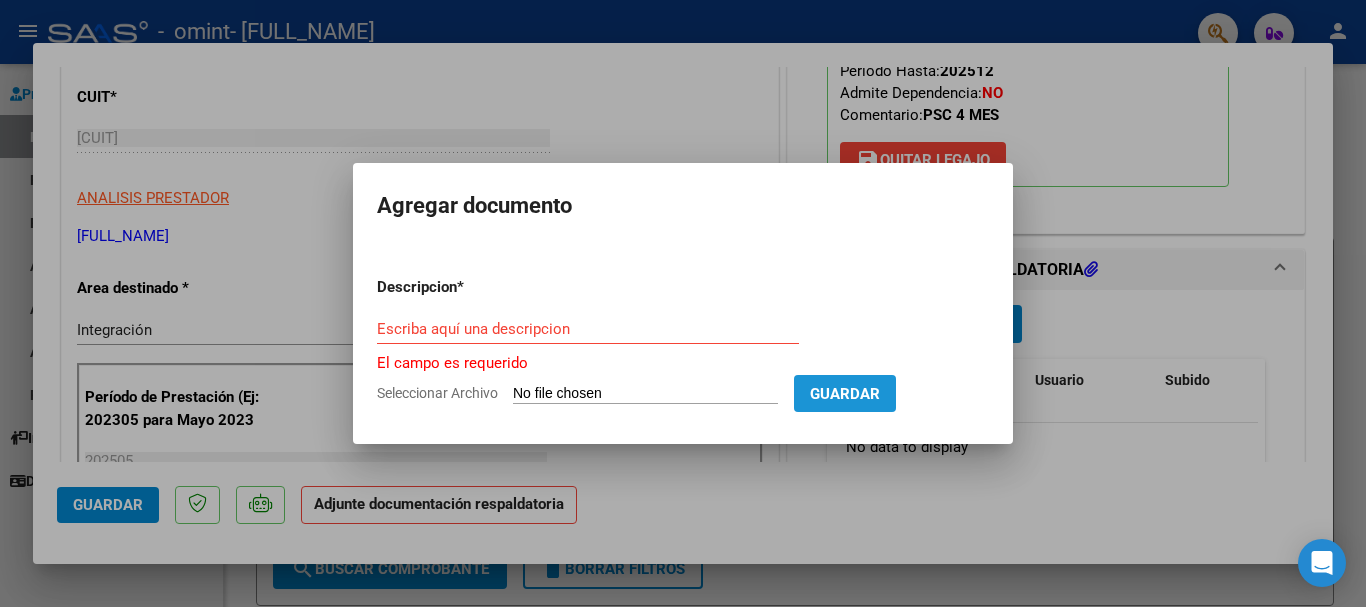 click on "Guardar" at bounding box center (845, 394) 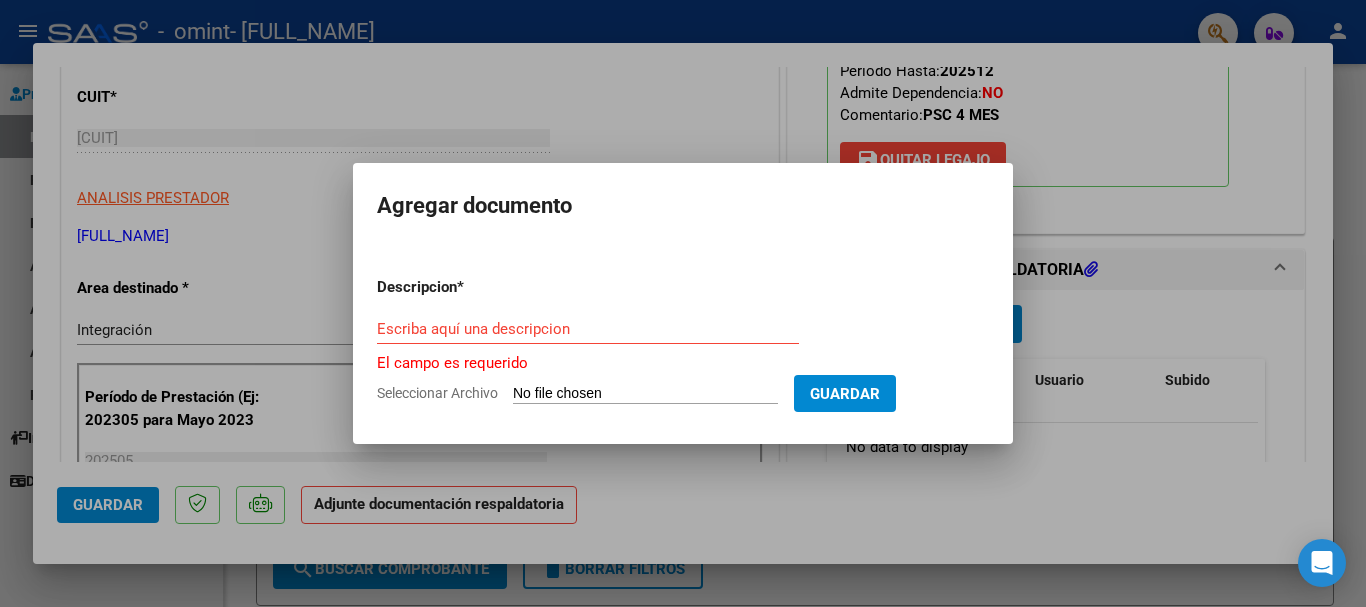 click on "Escriba aquí una descripcion" at bounding box center [588, 329] 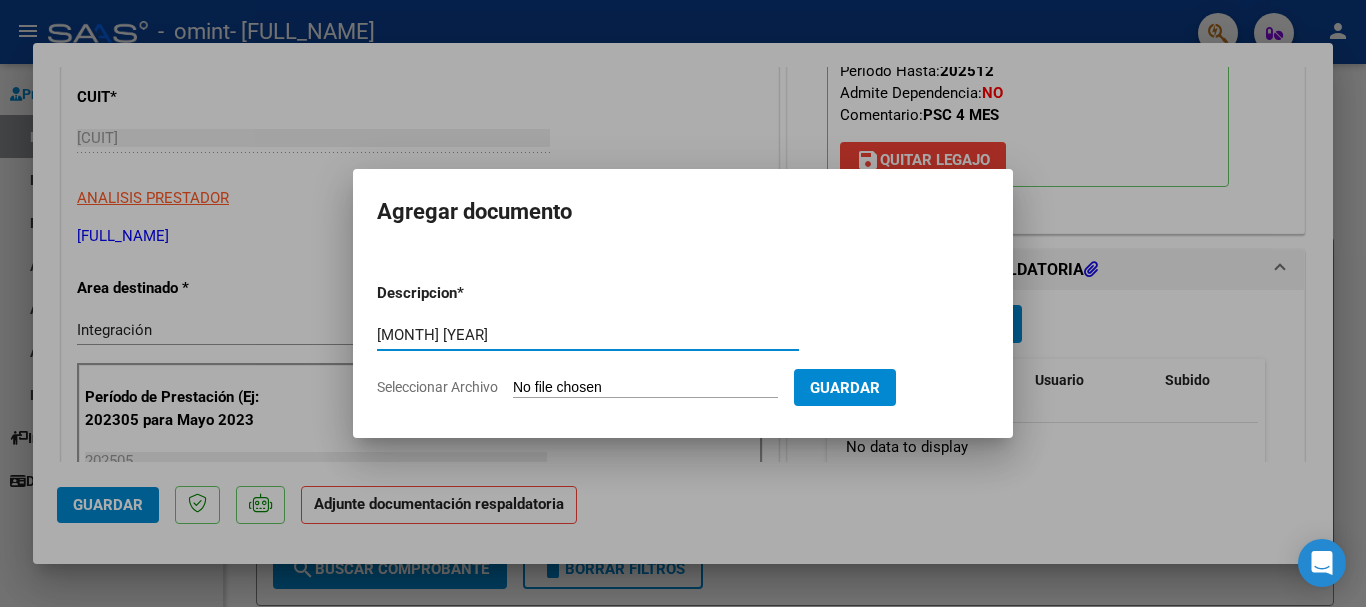 type on "[MONTH] [YEAR]" 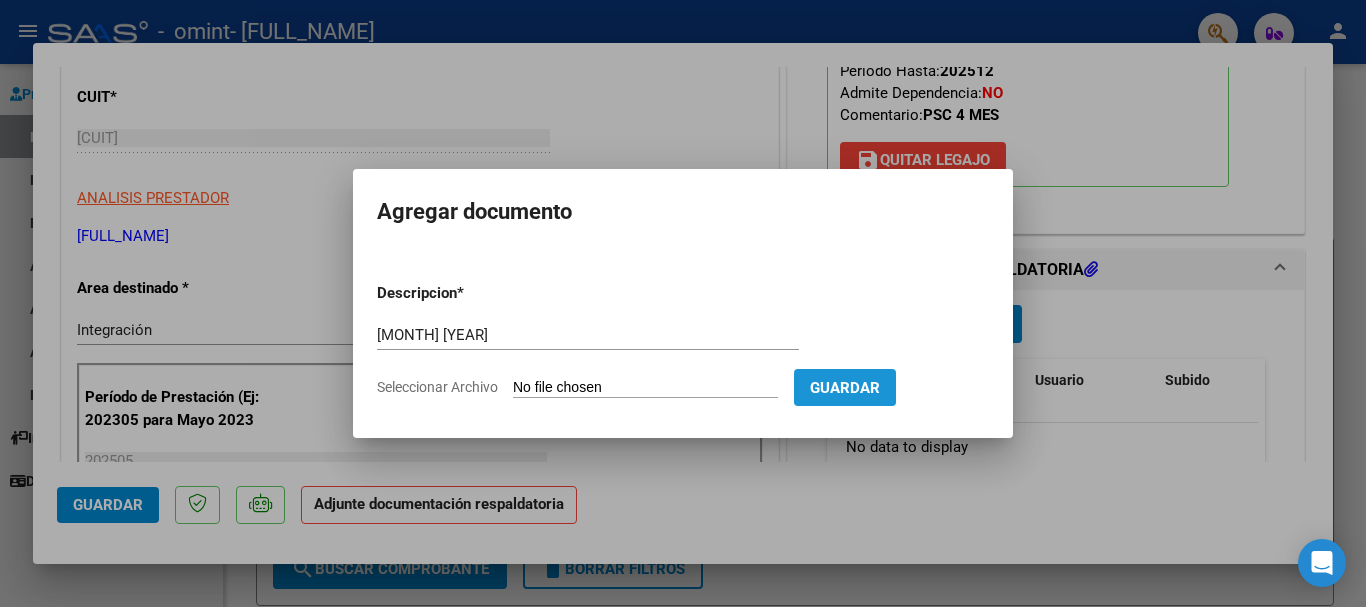 click on "Guardar" at bounding box center (845, 387) 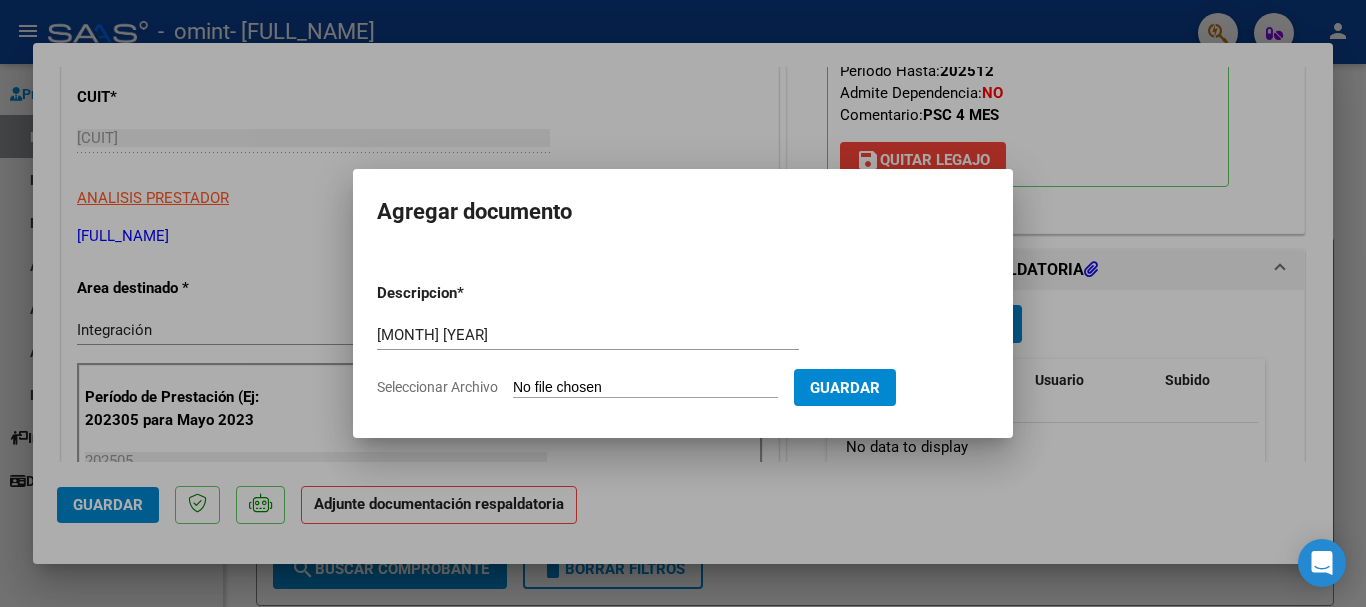 click on "Seleccionar Archivo" at bounding box center (645, 388) 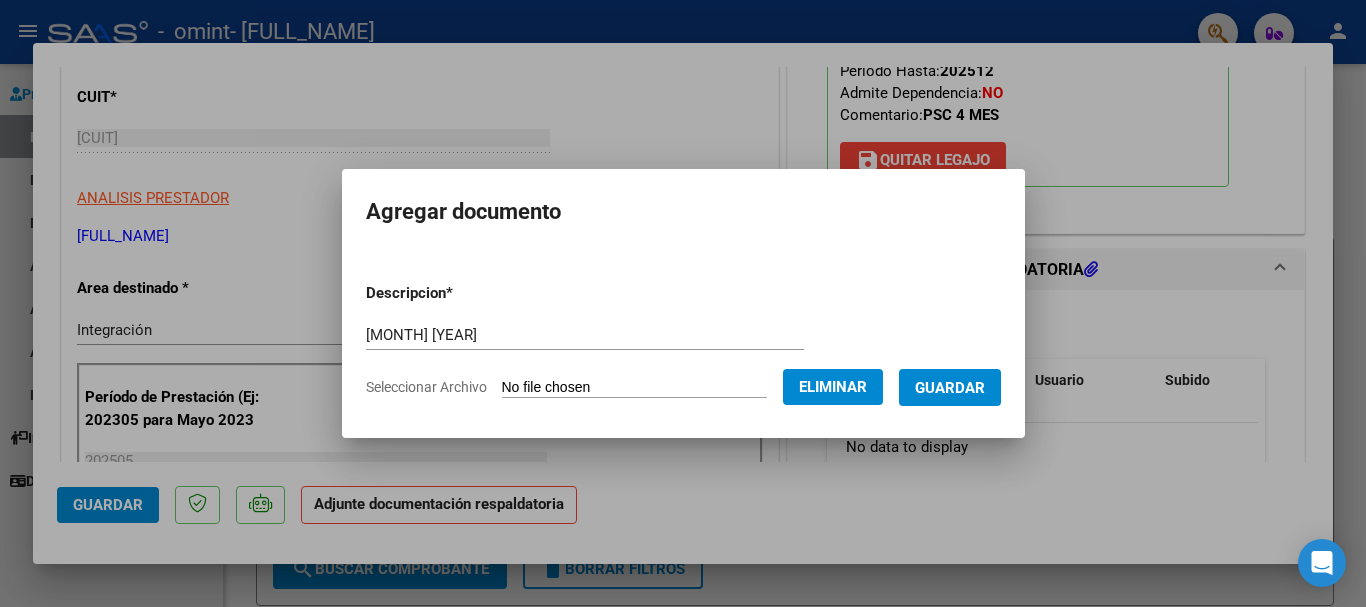 click on "Guardar" at bounding box center [950, 388] 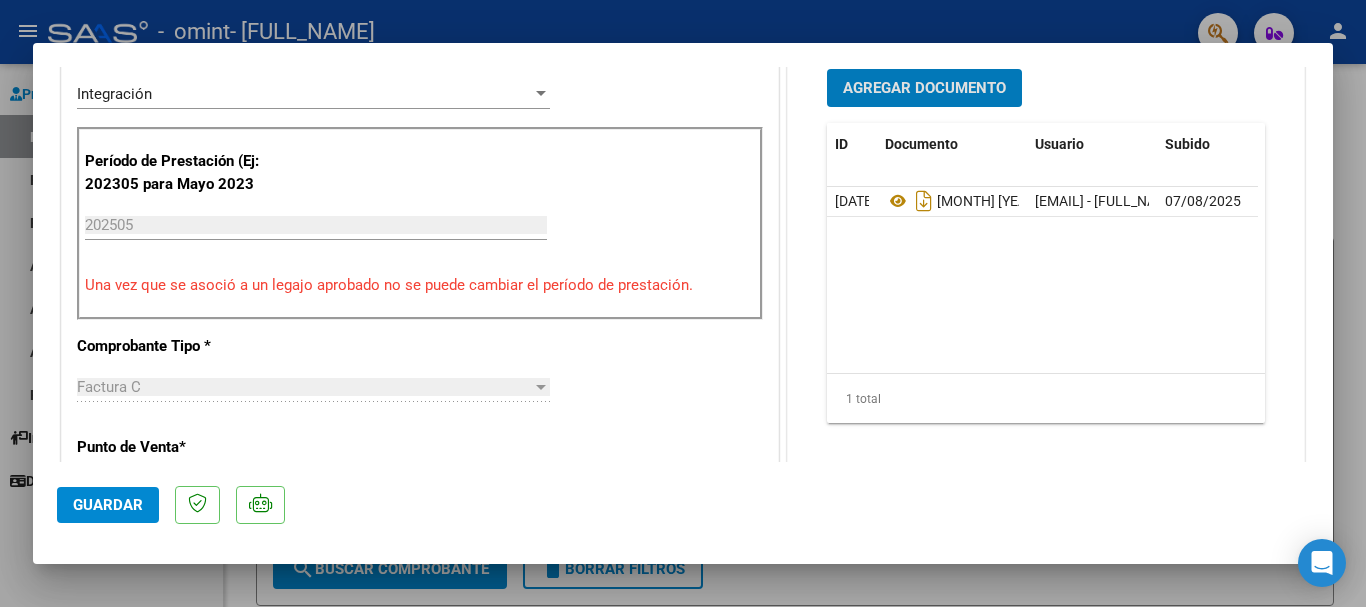scroll, scrollTop: 495, scrollLeft: 0, axis: vertical 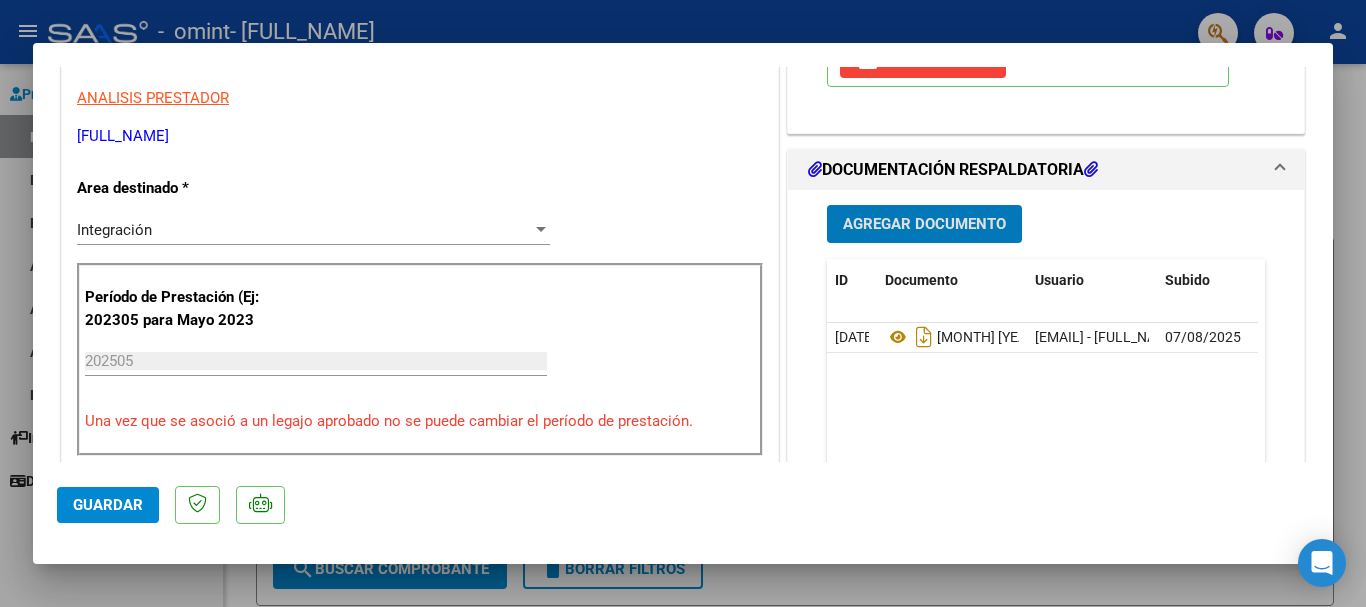 click on "Agregar Documento" at bounding box center [924, 225] 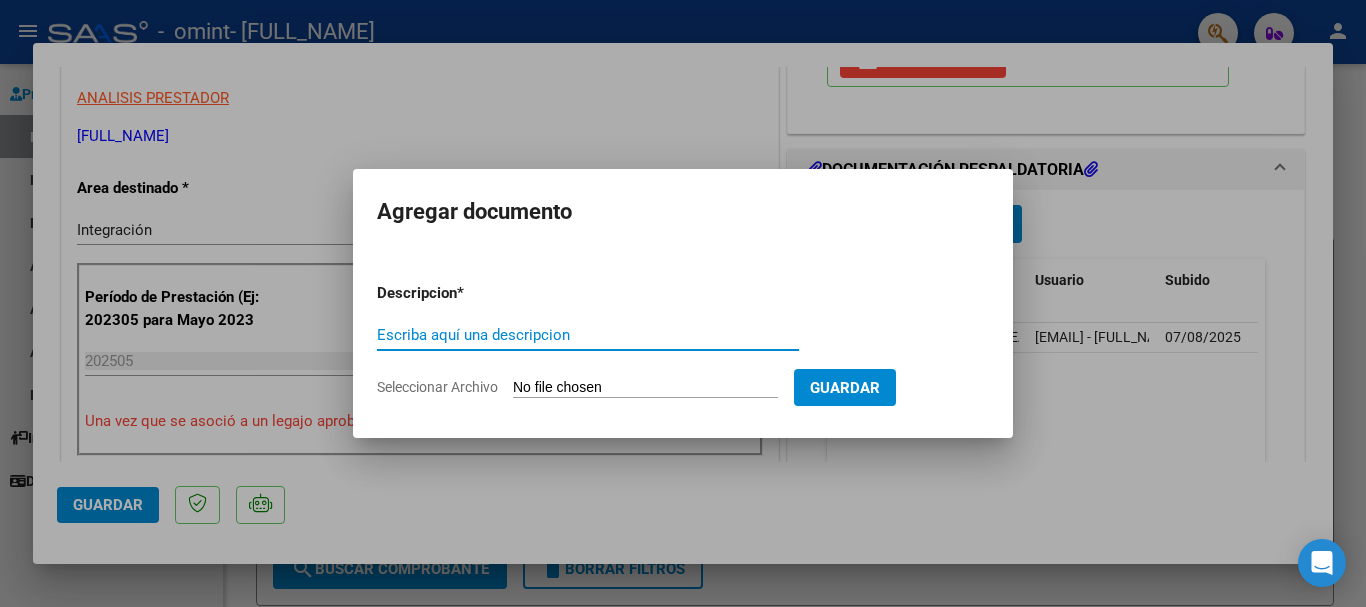 click on "Escriba aquí una descripcion" at bounding box center [588, 335] 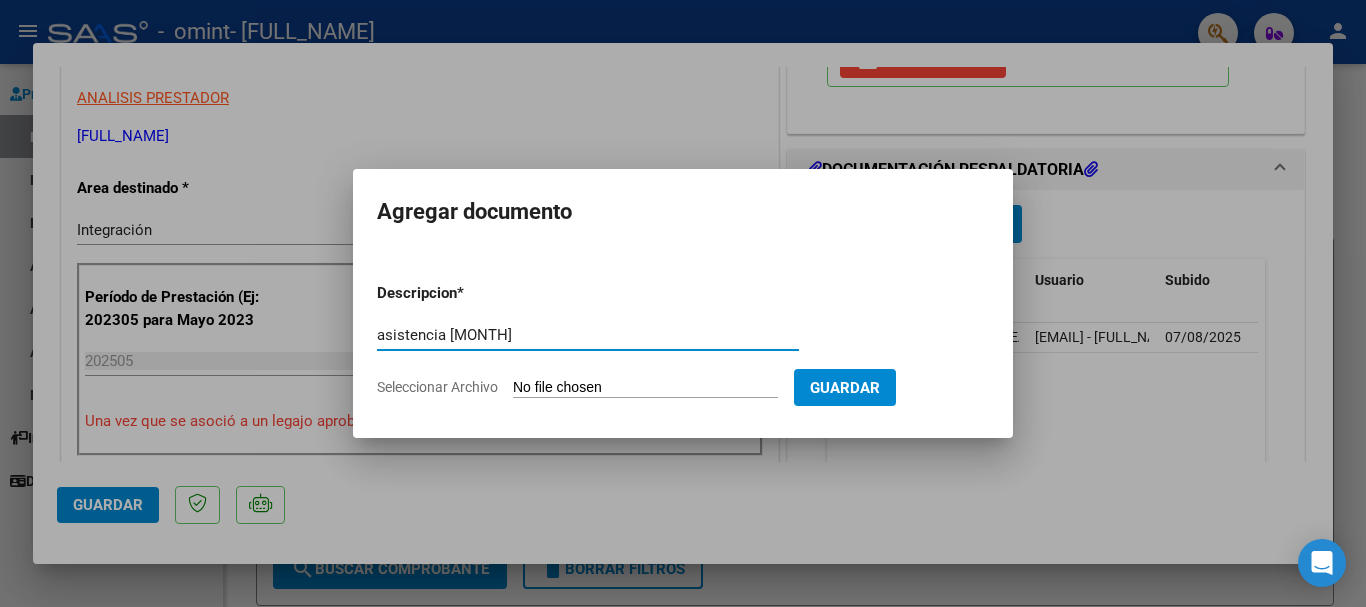 type on "asistencia [MONTH]" 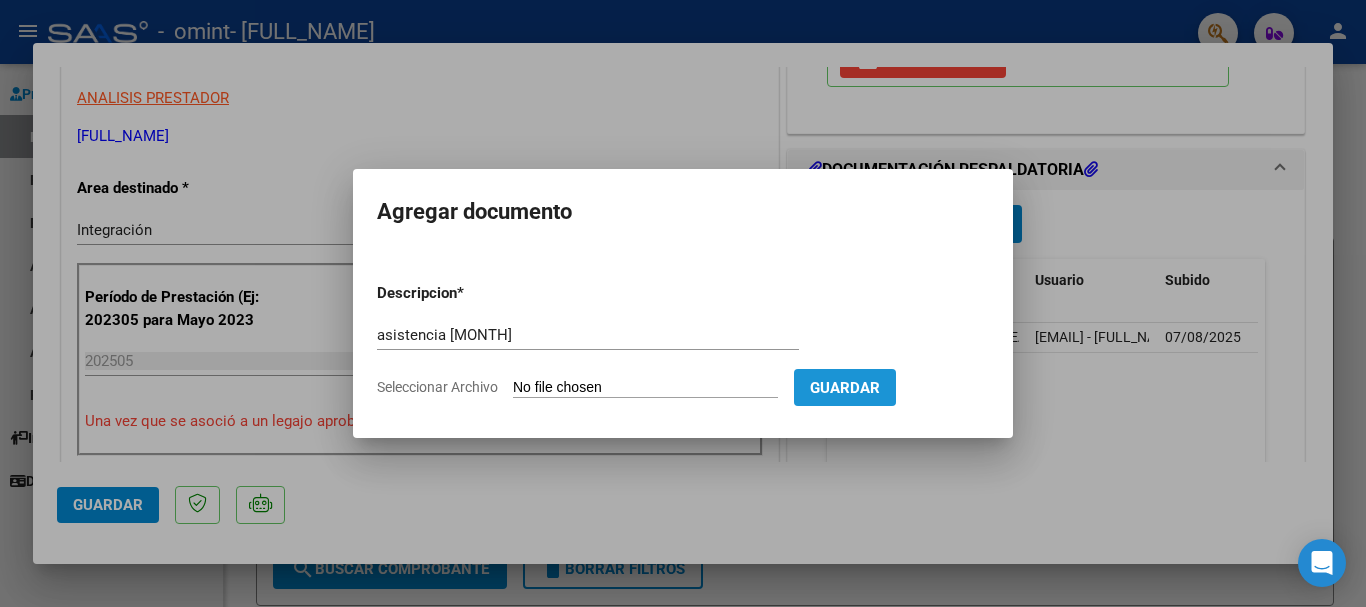 click on "Guardar" at bounding box center [845, 388] 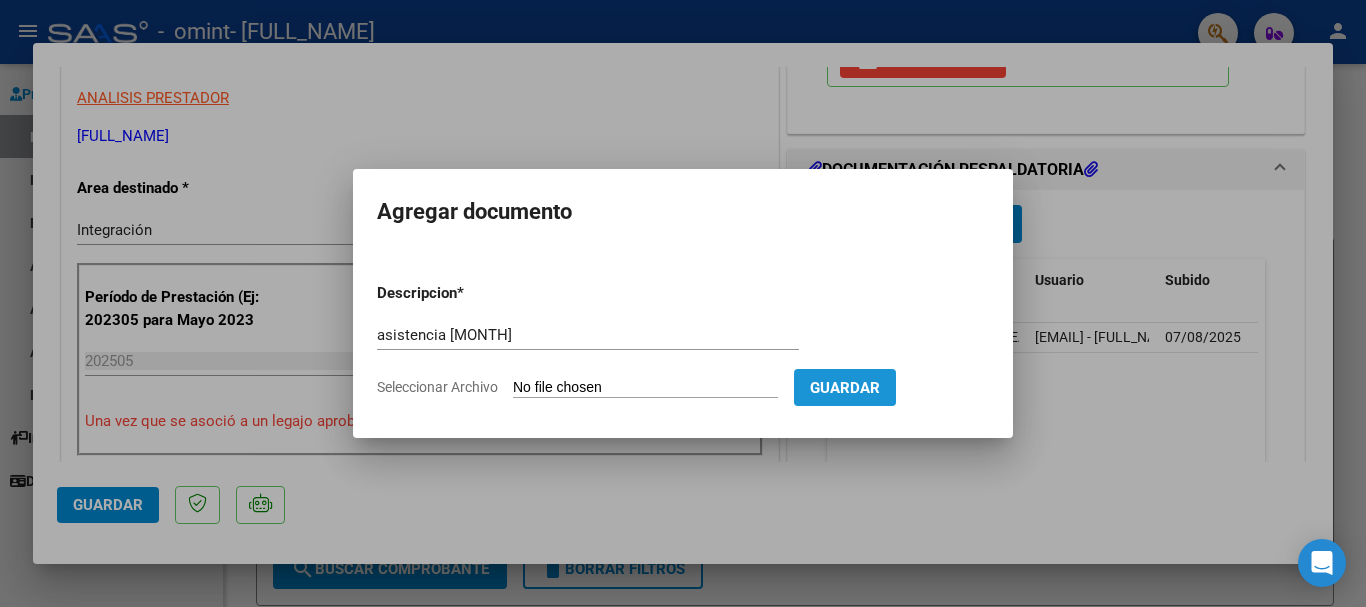 click on "Guardar" at bounding box center [845, 388] 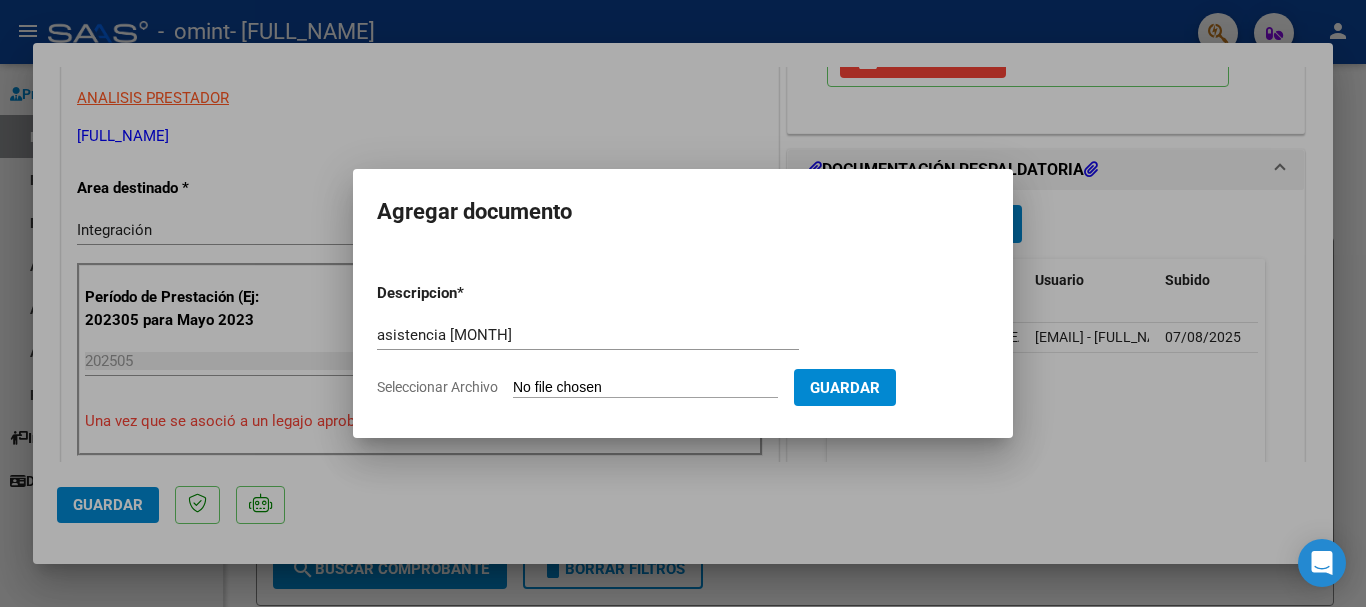 click on "Seleccionar Archivo" at bounding box center [645, 388] 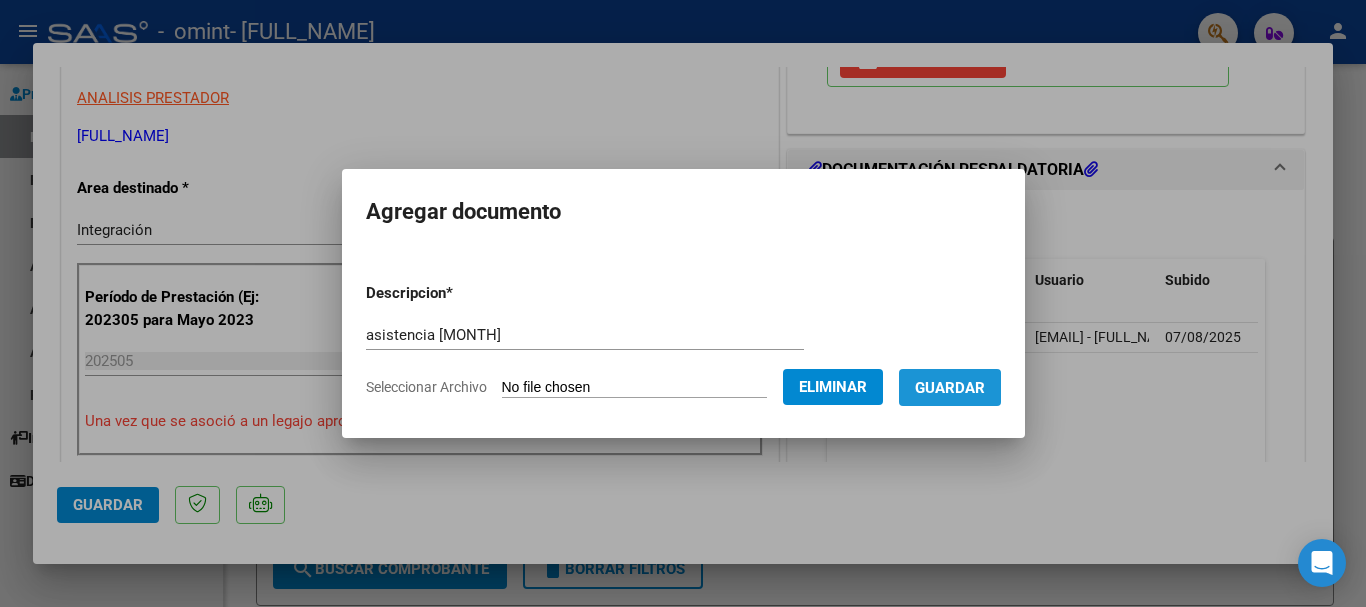 click on "Guardar" at bounding box center (950, 388) 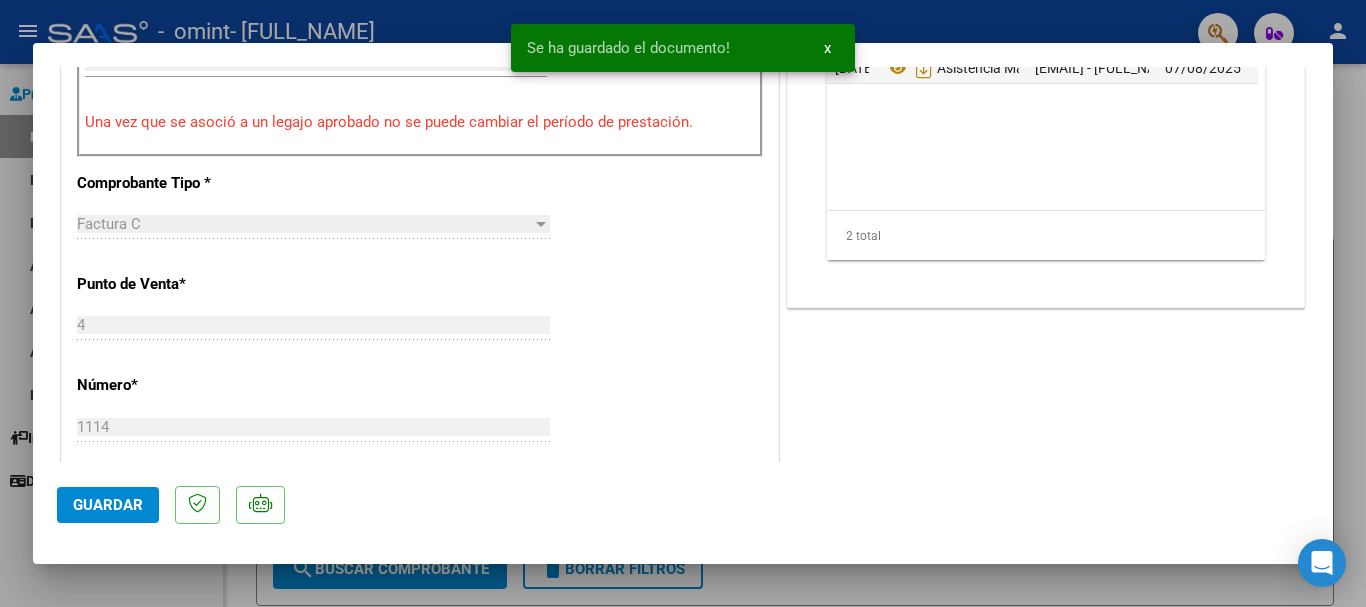 scroll, scrollTop: 700, scrollLeft: 0, axis: vertical 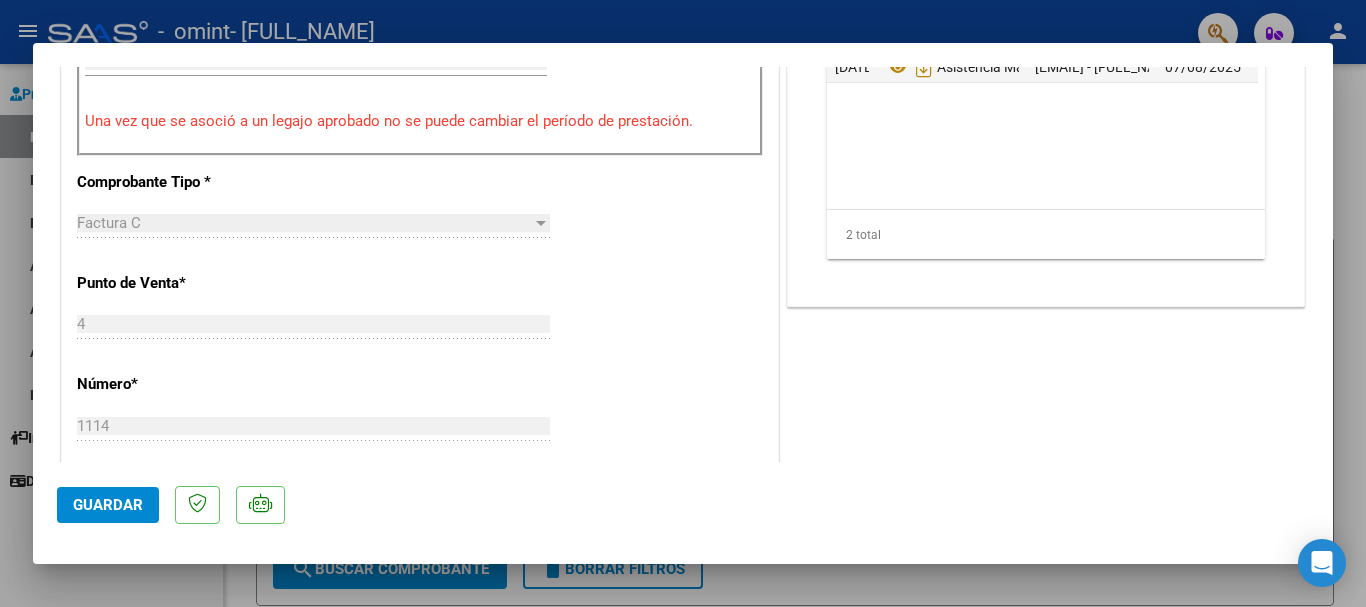 click on "Guardar" 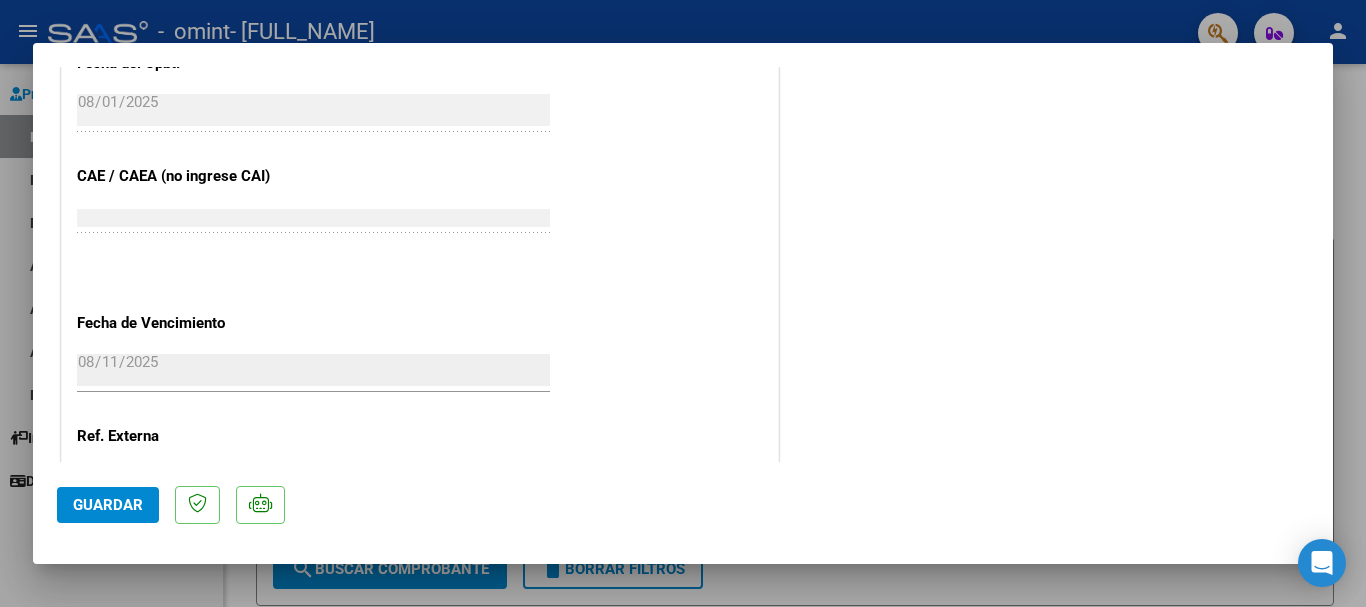scroll, scrollTop: 1395, scrollLeft: 0, axis: vertical 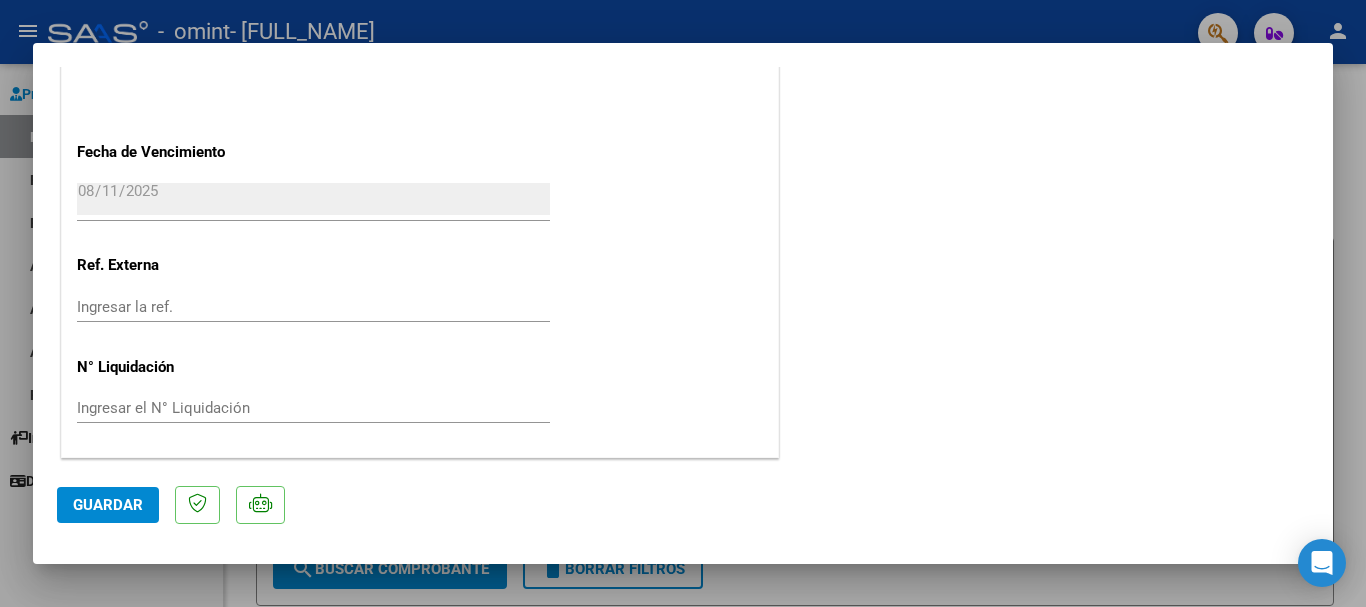 click on "Guardar" 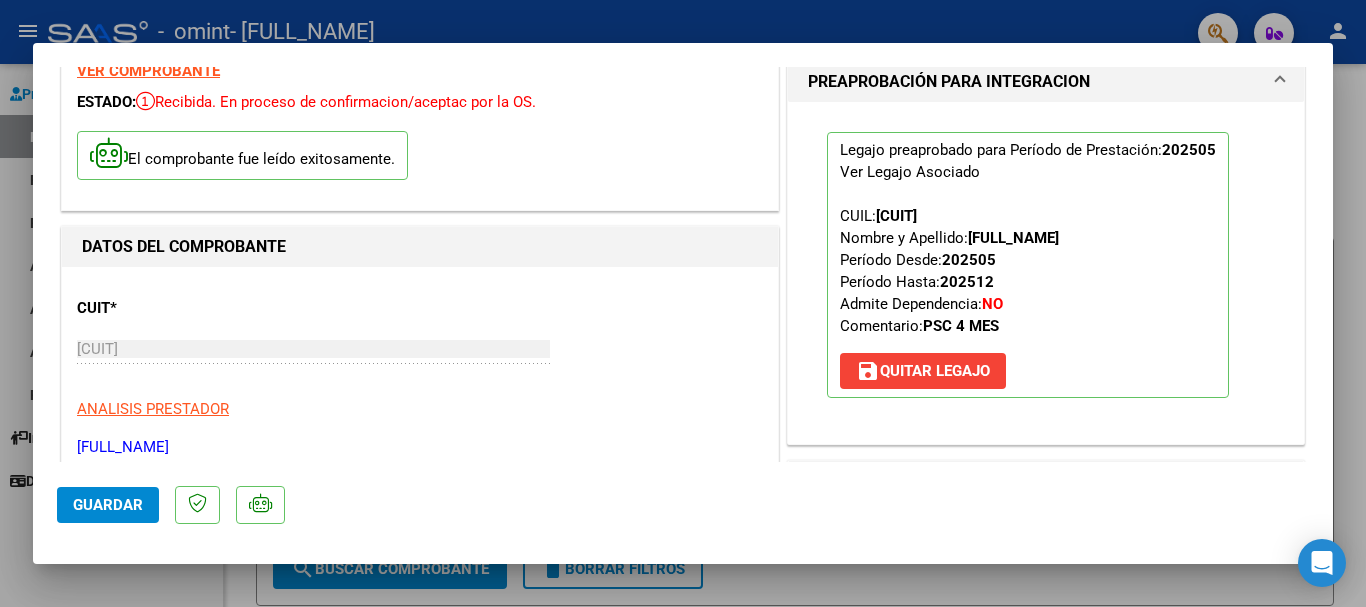 scroll, scrollTop: 200, scrollLeft: 0, axis: vertical 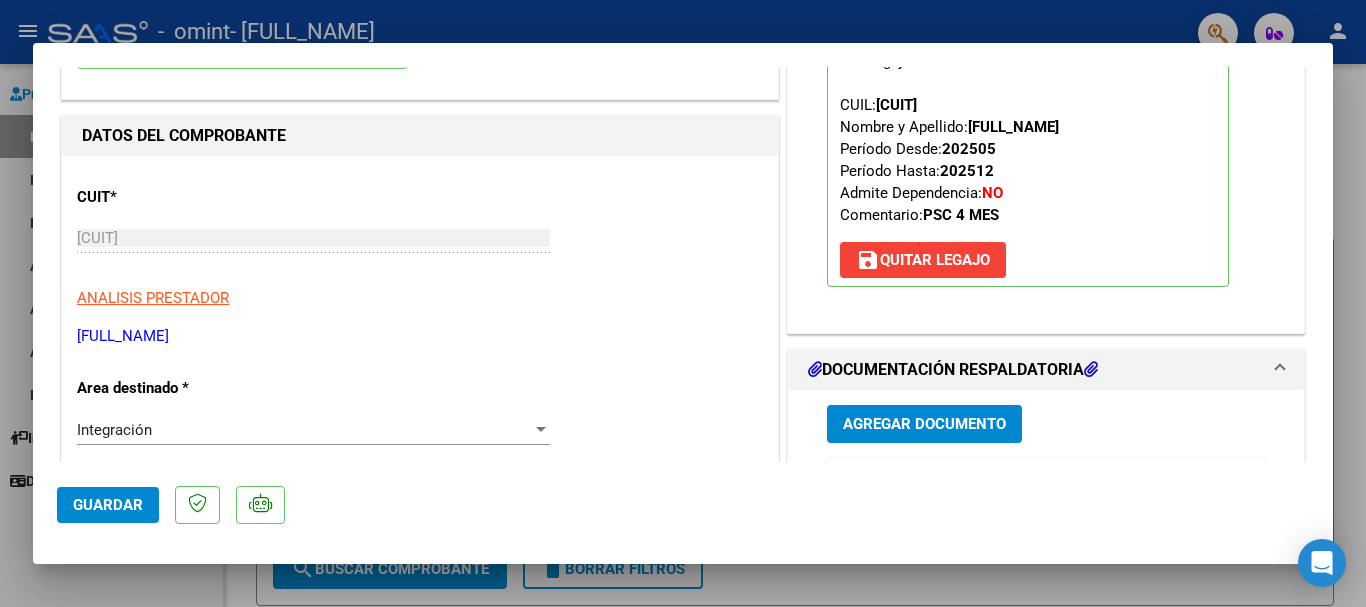 click on "COMPROBANTE VER COMPROBANTE       ESTADO:   Recibida. En proceso de confirmacion/aceptac por la OS.     El comprobante fue leído exitosamente.  DATOS DEL COMPROBANTE CUIT  *   [CUIT] Ingresar CUIT  ANALISIS PRESTADOR  [FULL_NAME]  ARCA Padrón  Area destinado * Integración Seleccionar Area Período de Prestación (Ej: 202305 para Mayo 2023    202505 Ingrese el Período de Prestación como indica el ejemplo   Una vez que se asoció a un legajo aprobado no se puede cambiar el período de prestación.   Comprobante Tipo * Factura C Seleccionar Tipo Punto de Venta  *   4 Ingresar el Nro.  Número  *   1114 Ingresar el Nro.  Monto  *   $ 61.853,05 Ingresar el monto  Fecha del Cpbt.  *   2025-08-01 Ingresar la fecha  CAE / CAEA (no ingrese CAI)    75326435055535 Ingresar el CAE o CAEA (no ingrese CAI)  Fecha de Vencimiento    2025-08-11 Ingresar la fecha  Ref. Externa    Ingresar la ref.  N° Liquidación    Ingresar el N° Liquidación  COMENTARIOS Comentarios del Prestador / Gerenciador:" at bounding box center (683, 264) 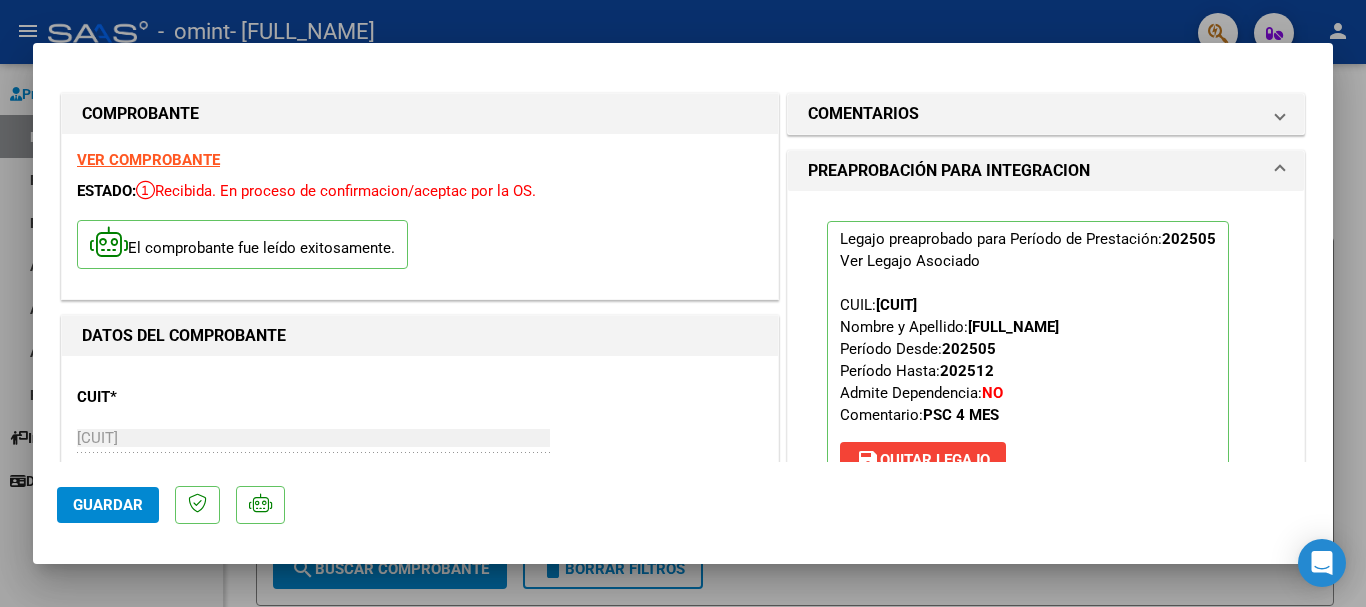scroll, scrollTop: 1395, scrollLeft: 0, axis: vertical 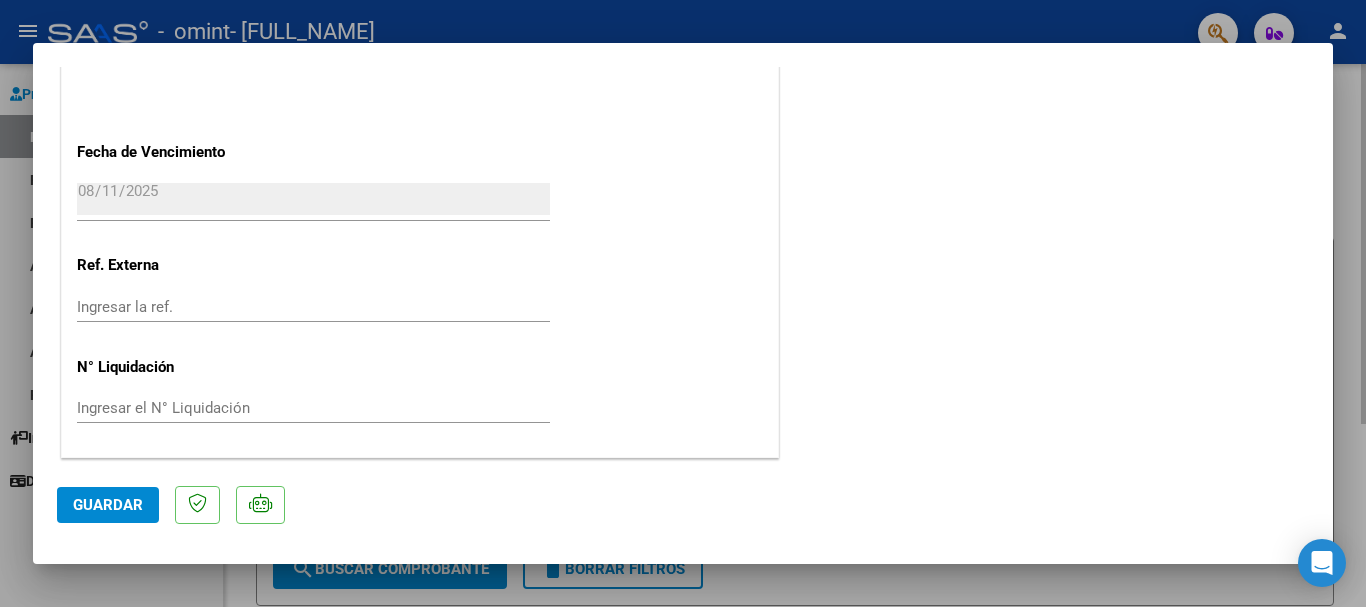click at bounding box center [683, 303] 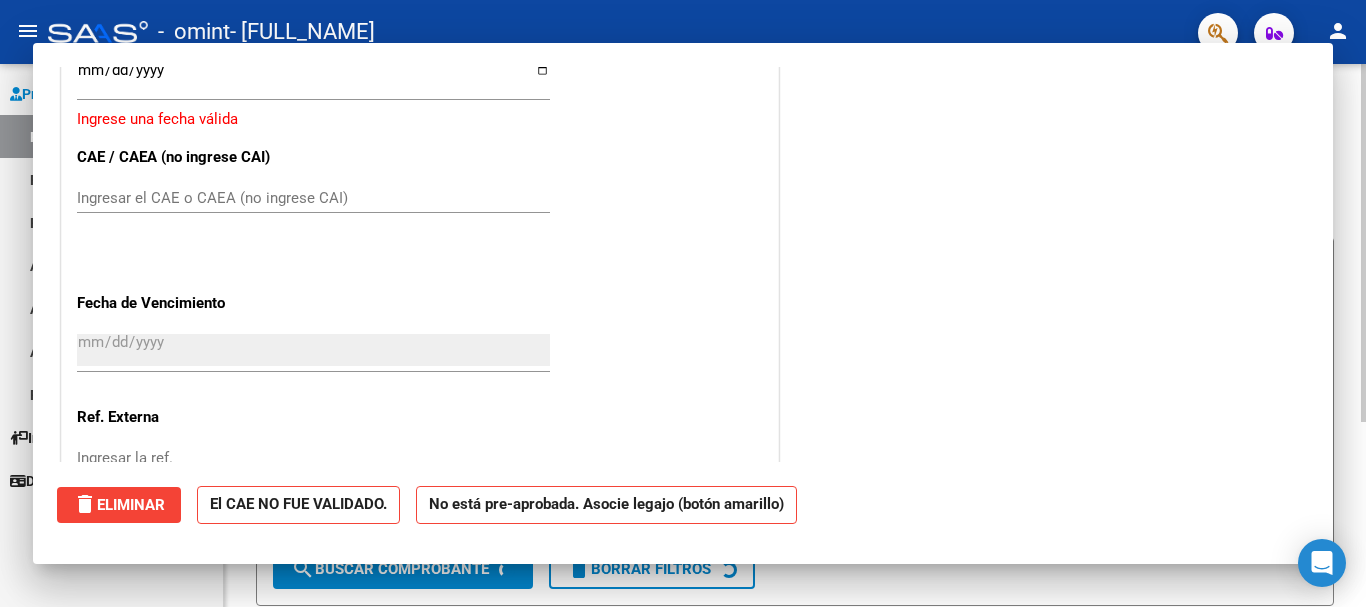 scroll, scrollTop: 0, scrollLeft: 0, axis: both 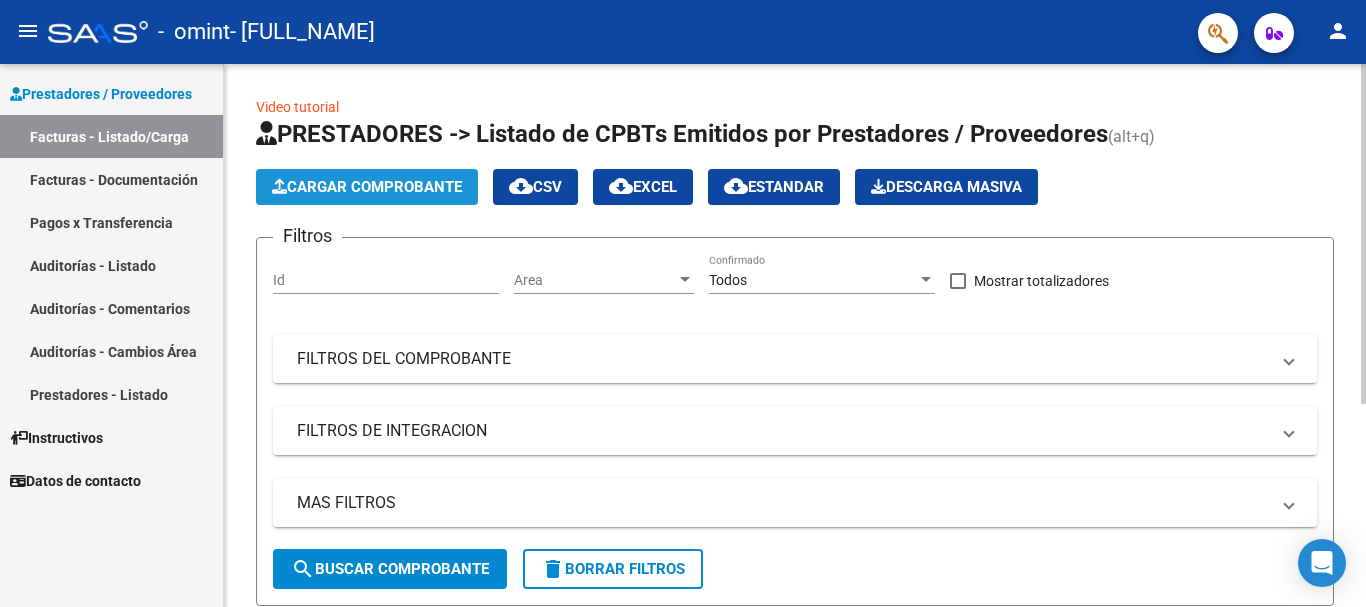 click on "Cargar Comprobante" 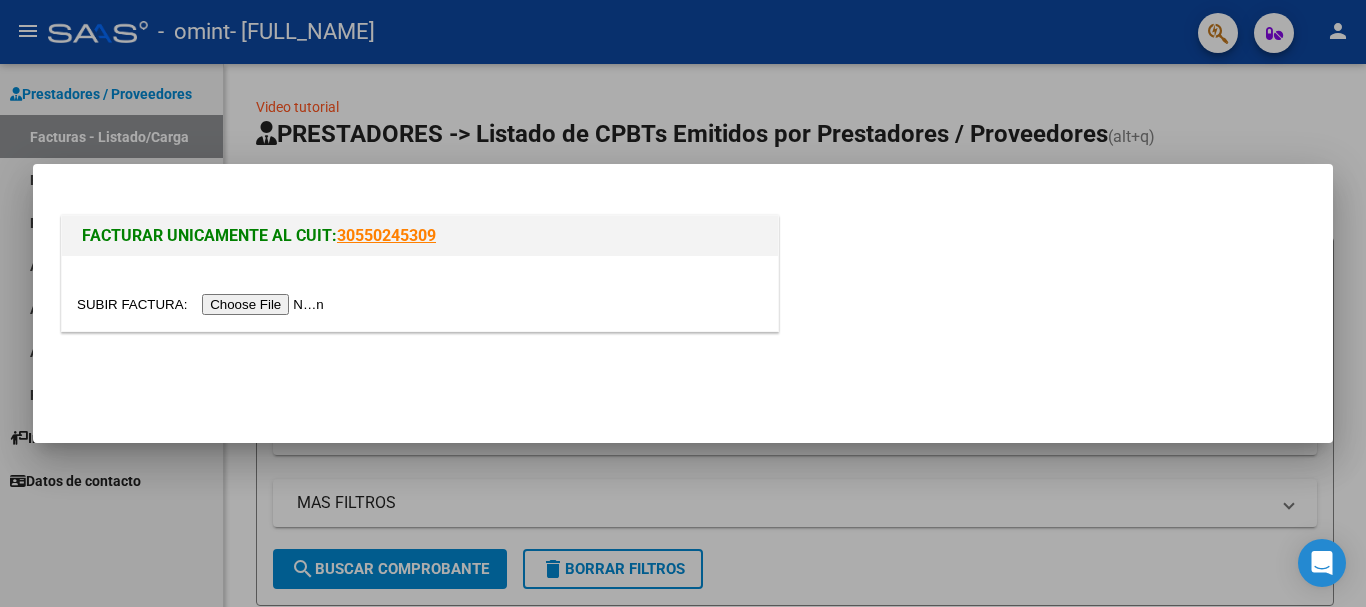 click at bounding box center [203, 304] 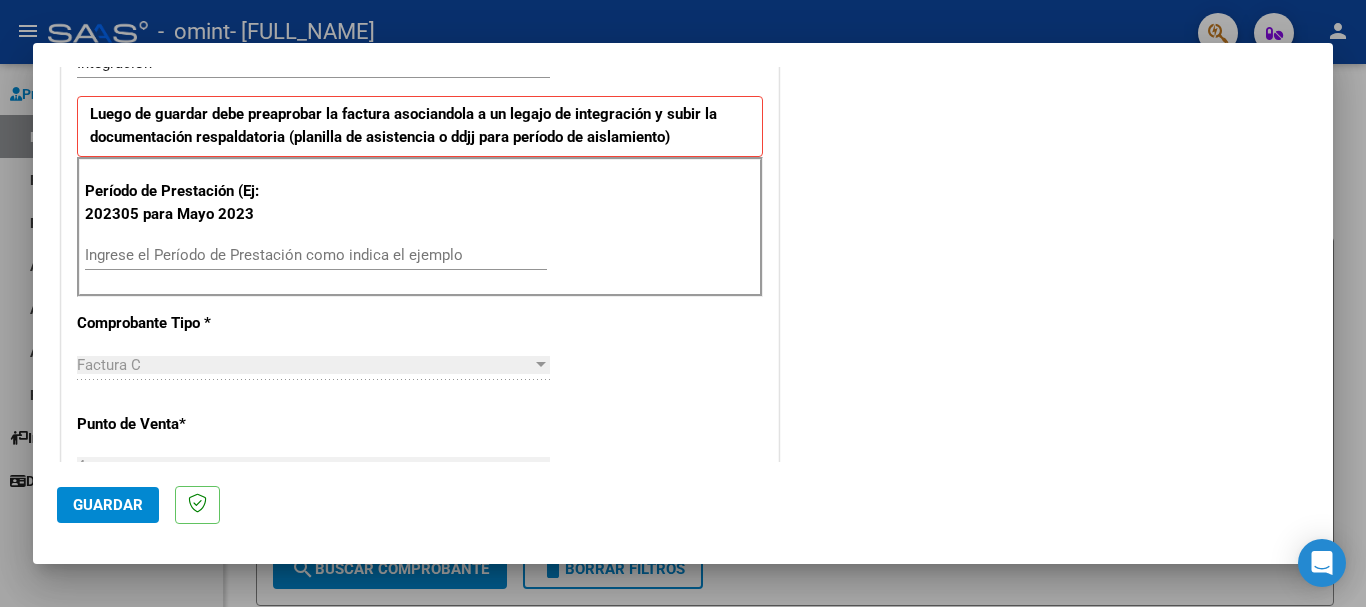 scroll, scrollTop: 500, scrollLeft: 0, axis: vertical 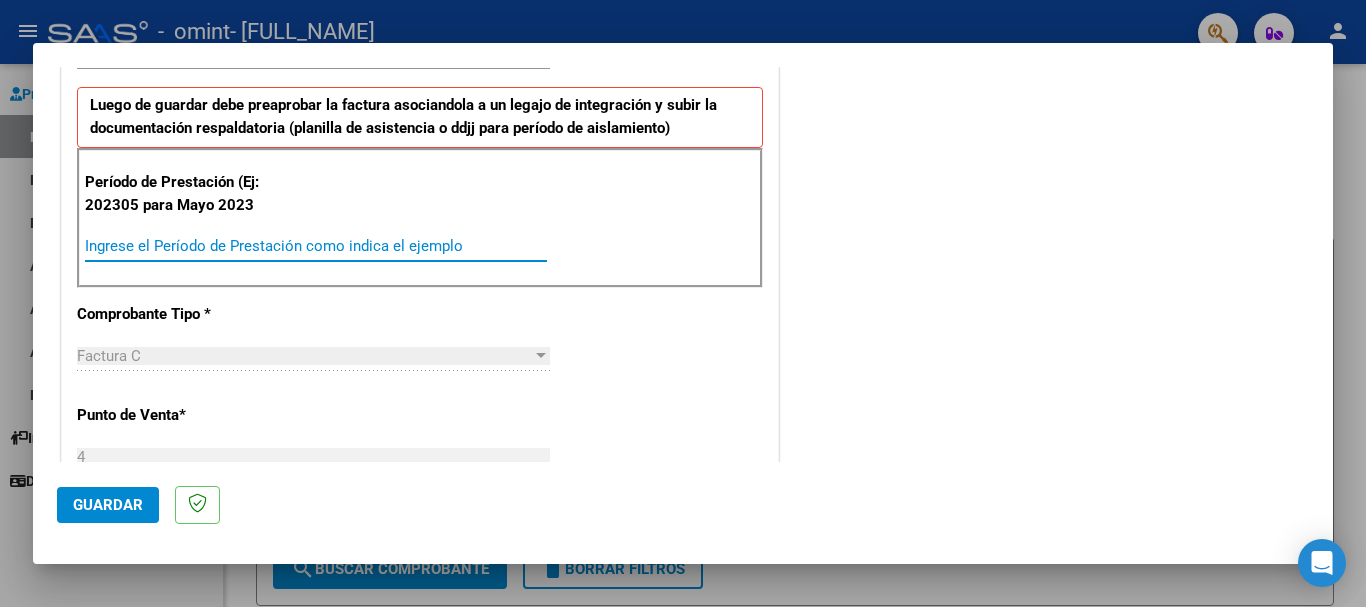 click on "Ingrese el Período de Prestación como indica el ejemplo" at bounding box center [316, 246] 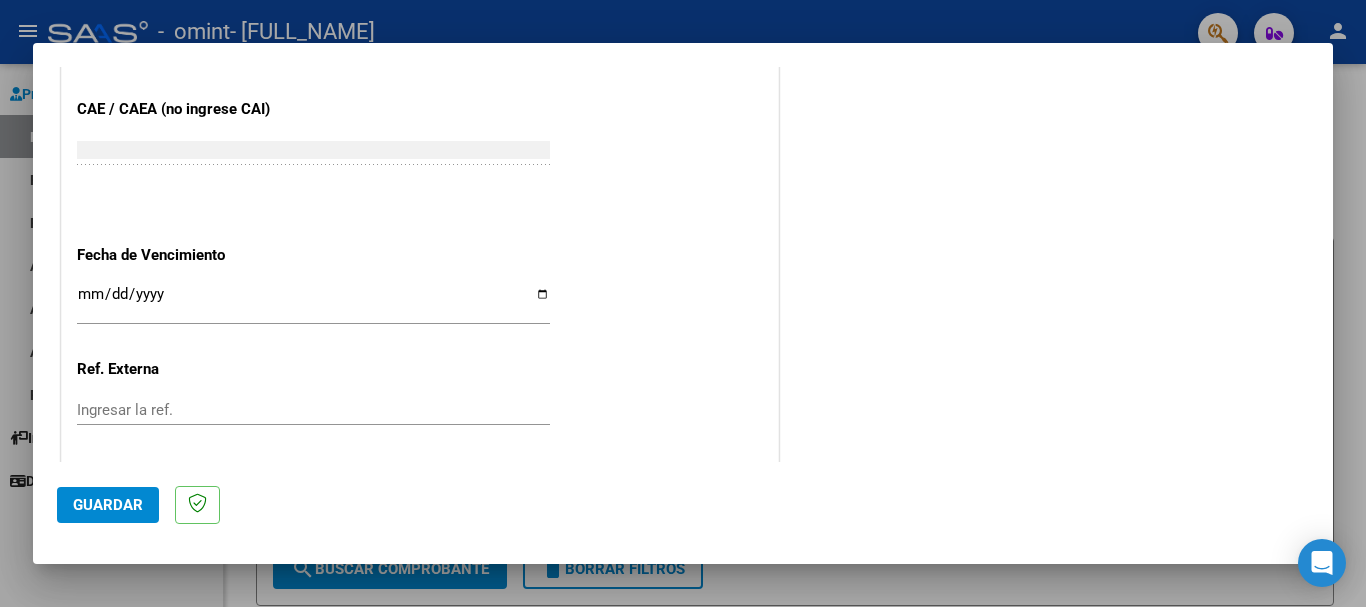 scroll, scrollTop: 1327, scrollLeft: 0, axis: vertical 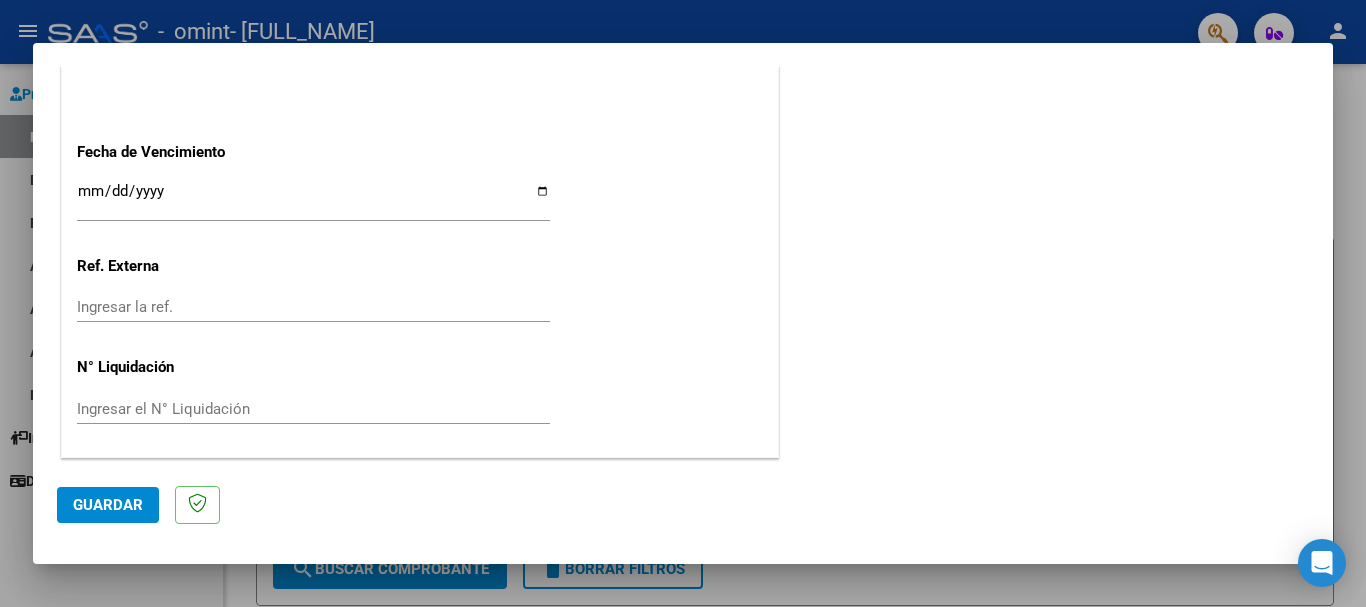 type on "202507" 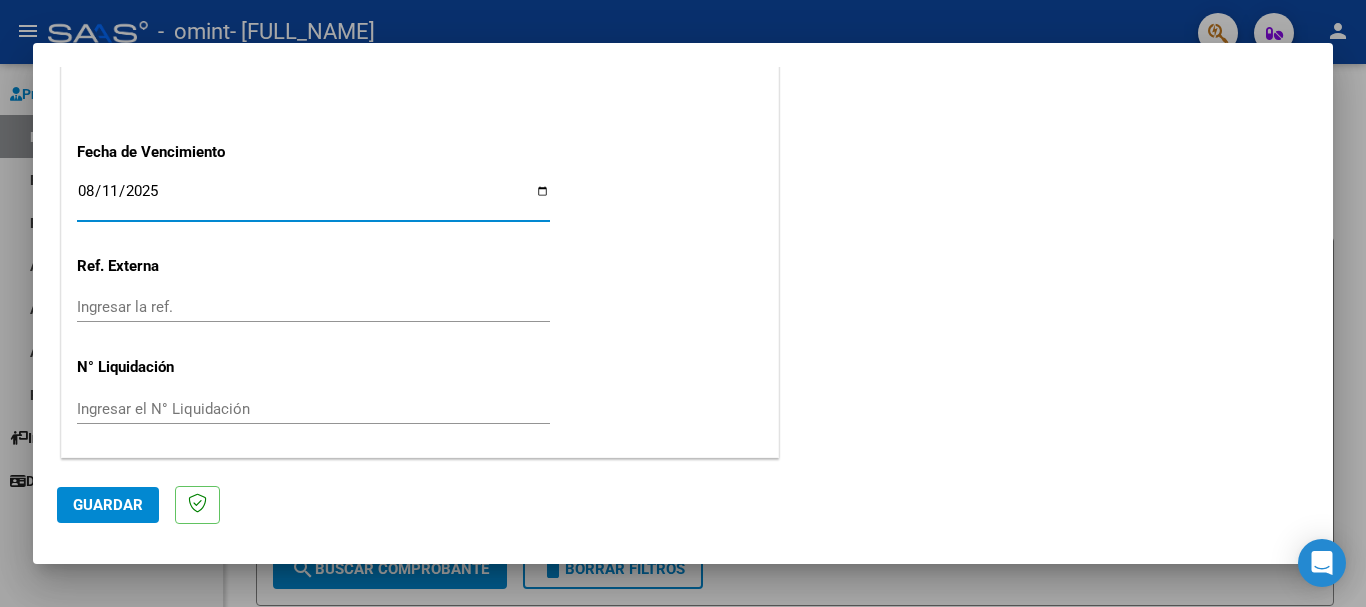type on "2025-08-11" 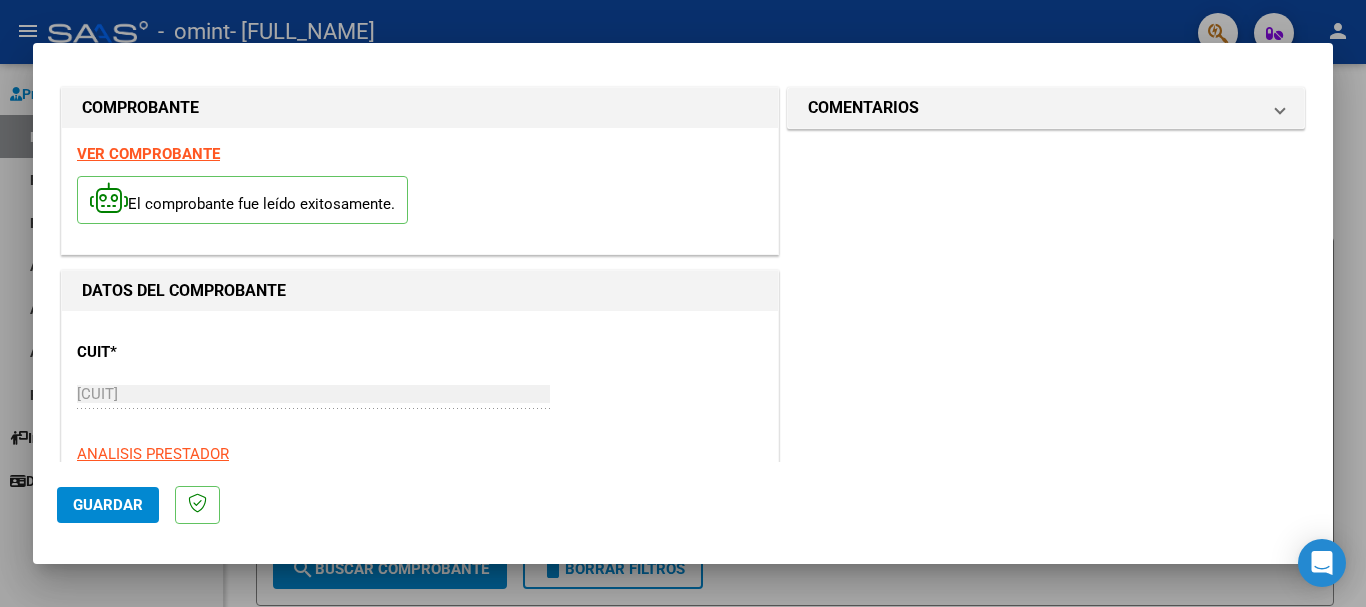 scroll, scrollTop: 0, scrollLeft: 0, axis: both 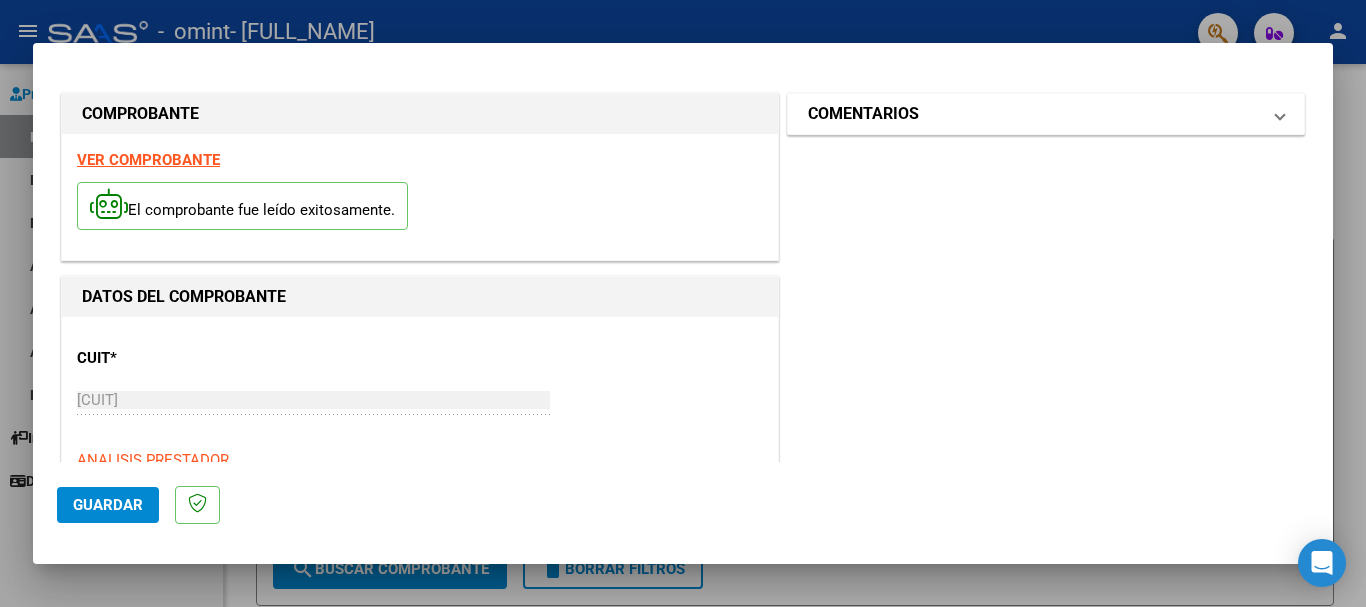 click on "COMENTARIOS" at bounding box center [1034, 114] 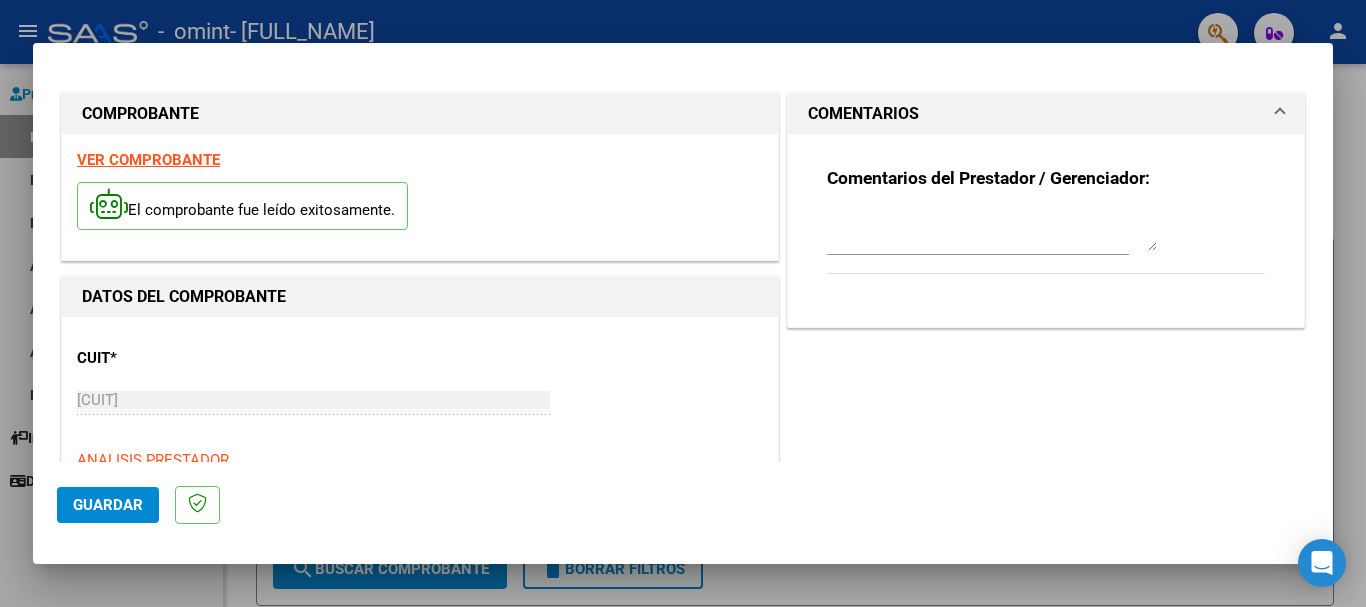 click on "Guardar" 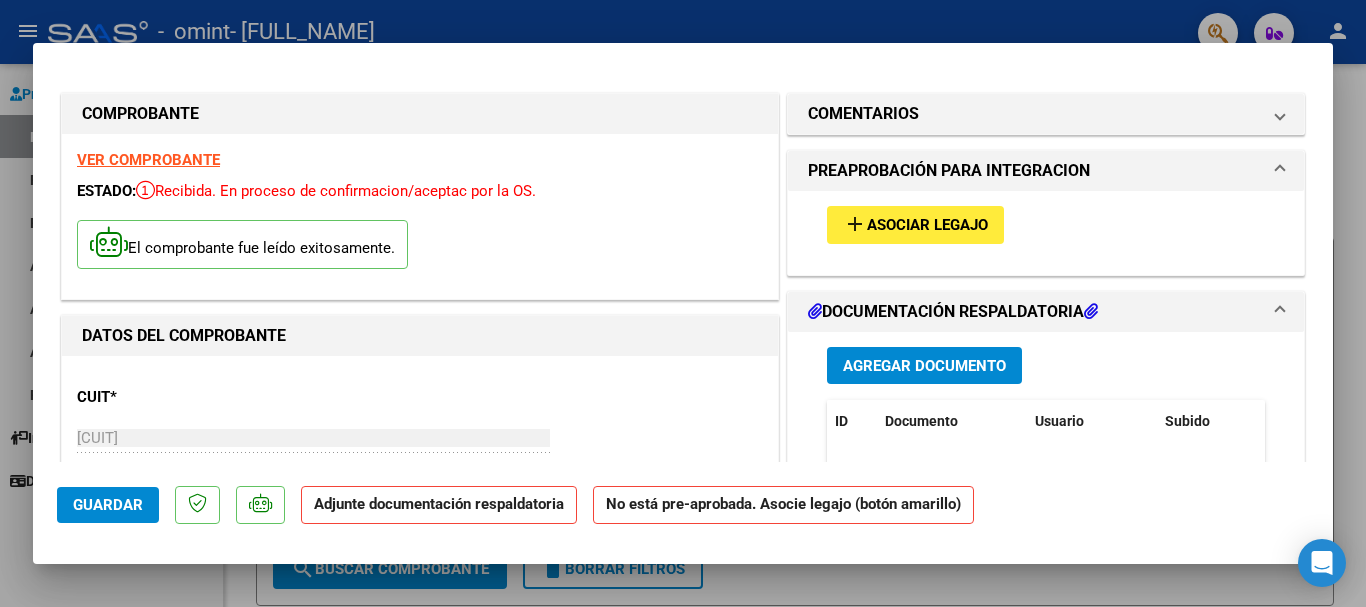 click on "Asociar Legajo" at bounding box center (927, 226) 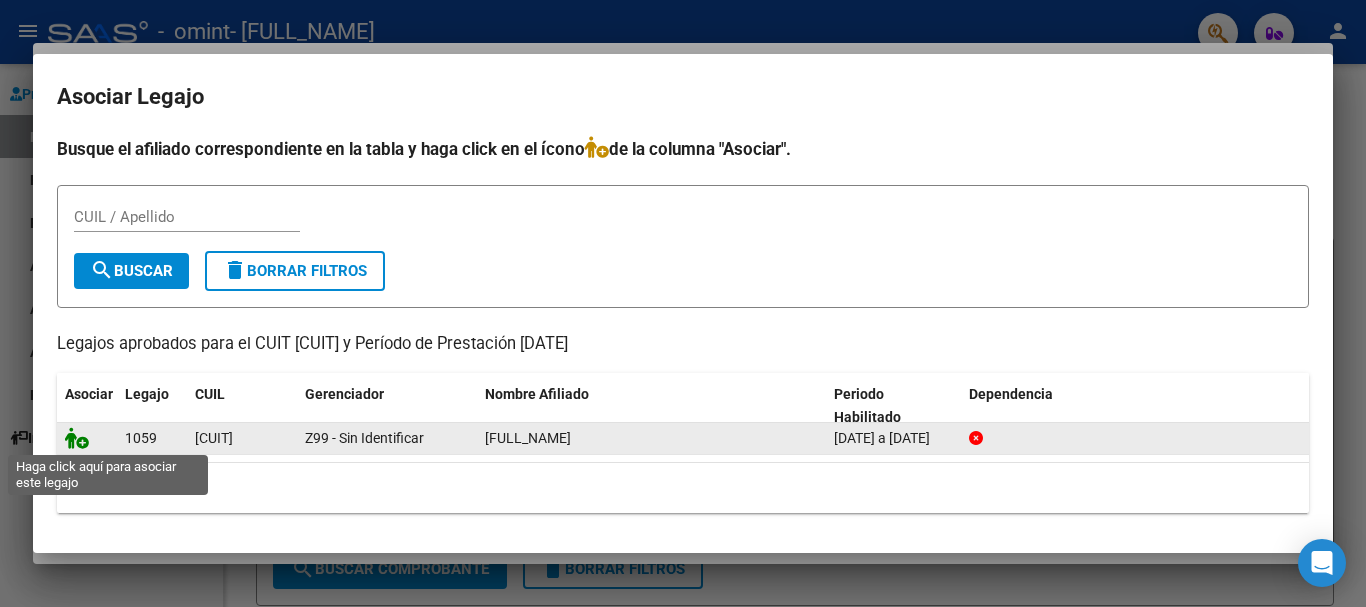 click 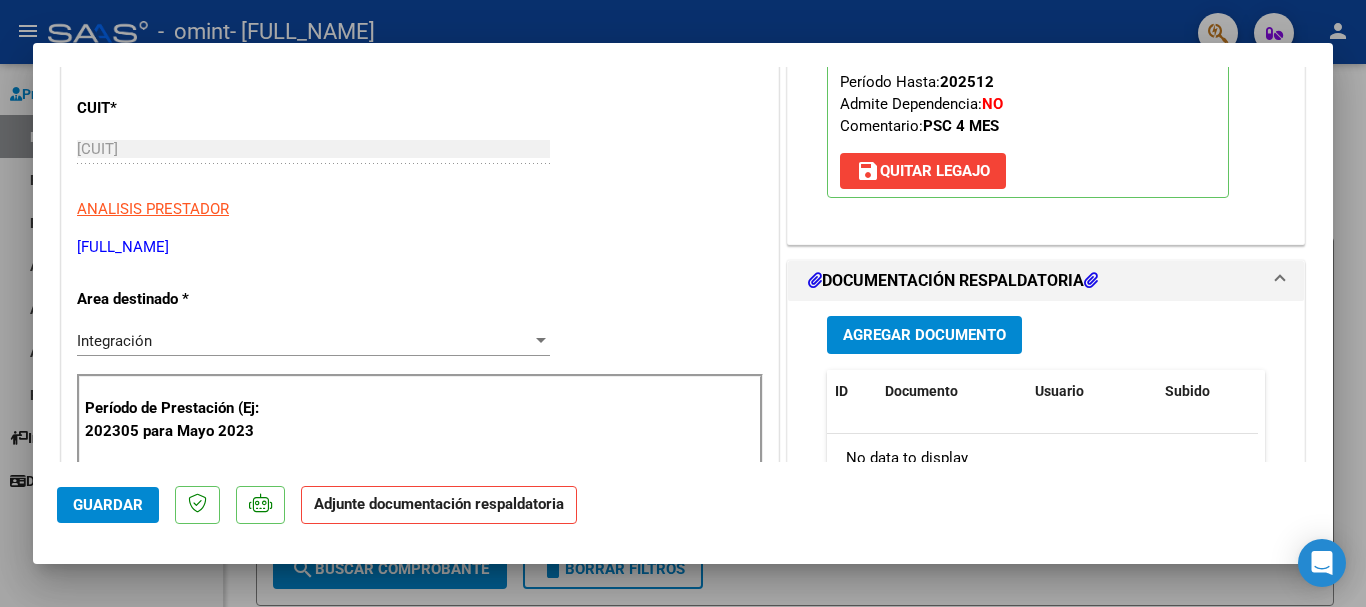 scroll, scrollTop: 300, scrollLeft: 0, axis: vertical 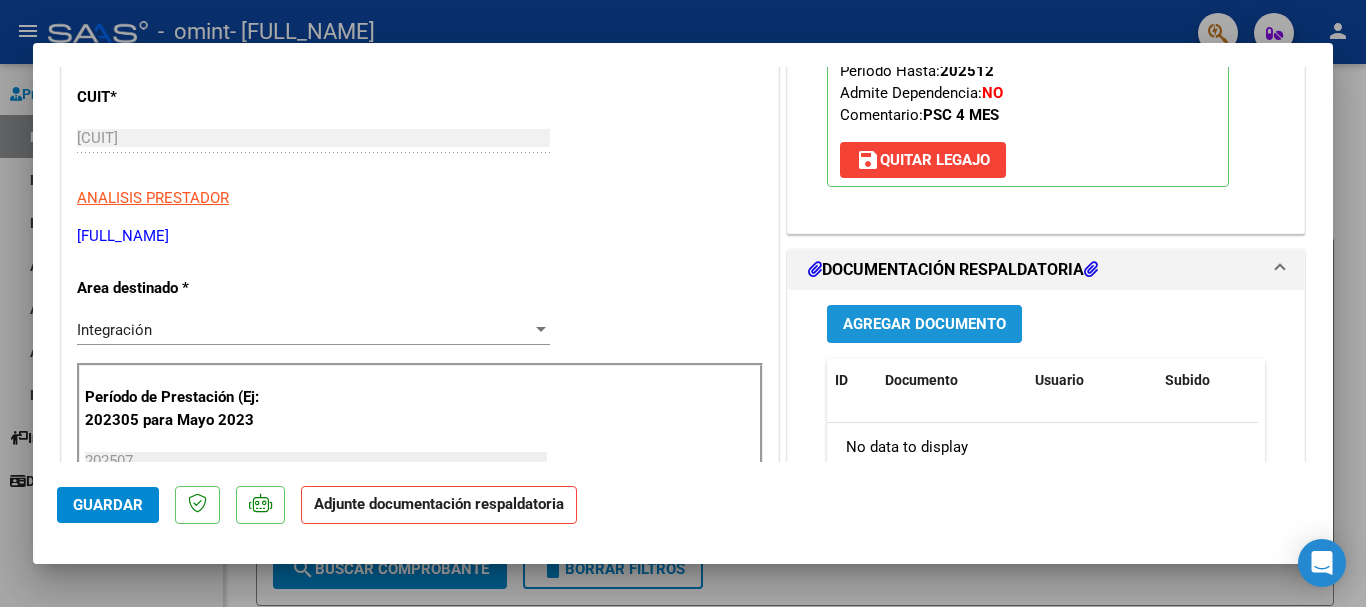 click on "Agregar Documento" at bounding box center [924, 325] 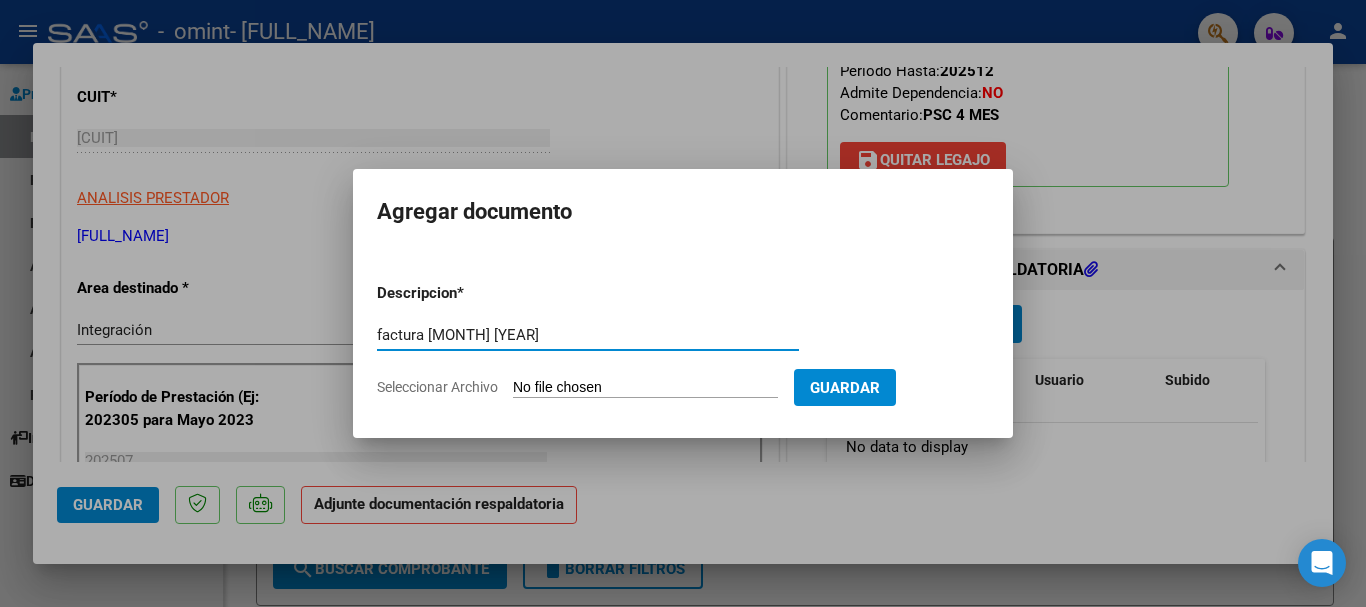 type on "factura [MONTH] [YEAR]" 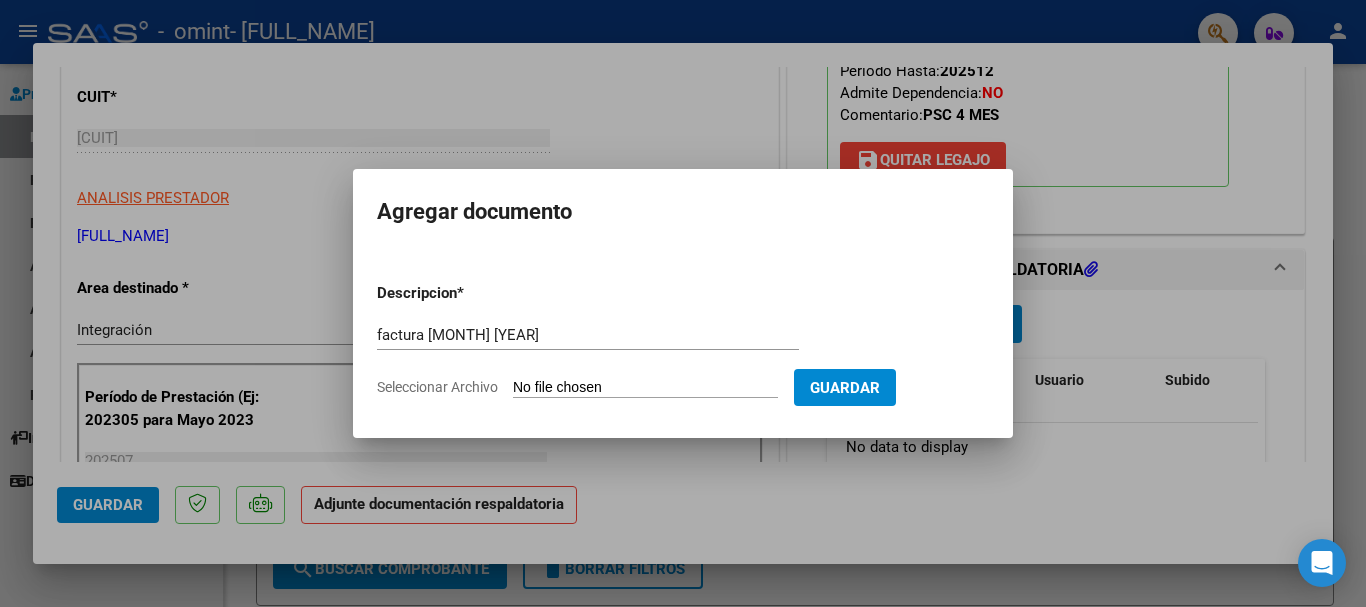 click on "Seleccionar Archivo" at bounding box center (645, 388) 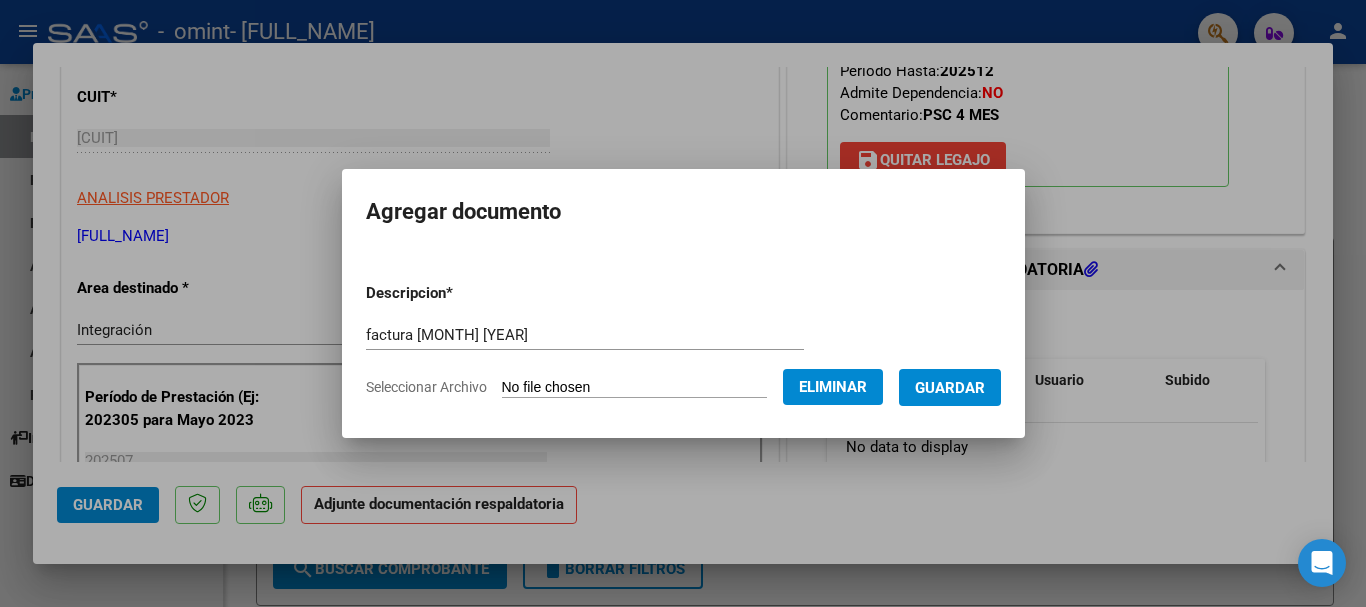 click on "Guardar" at bounding box center [950, 388] 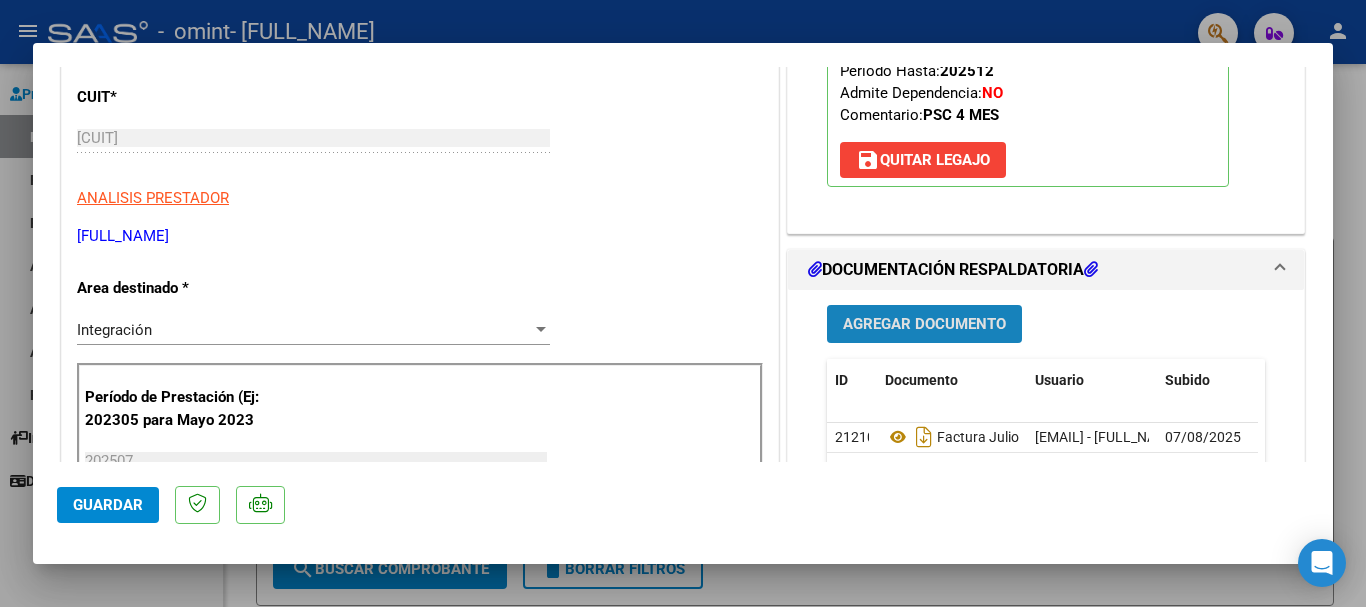 click on "Agregar Documento" at bounding box center [924, 323] 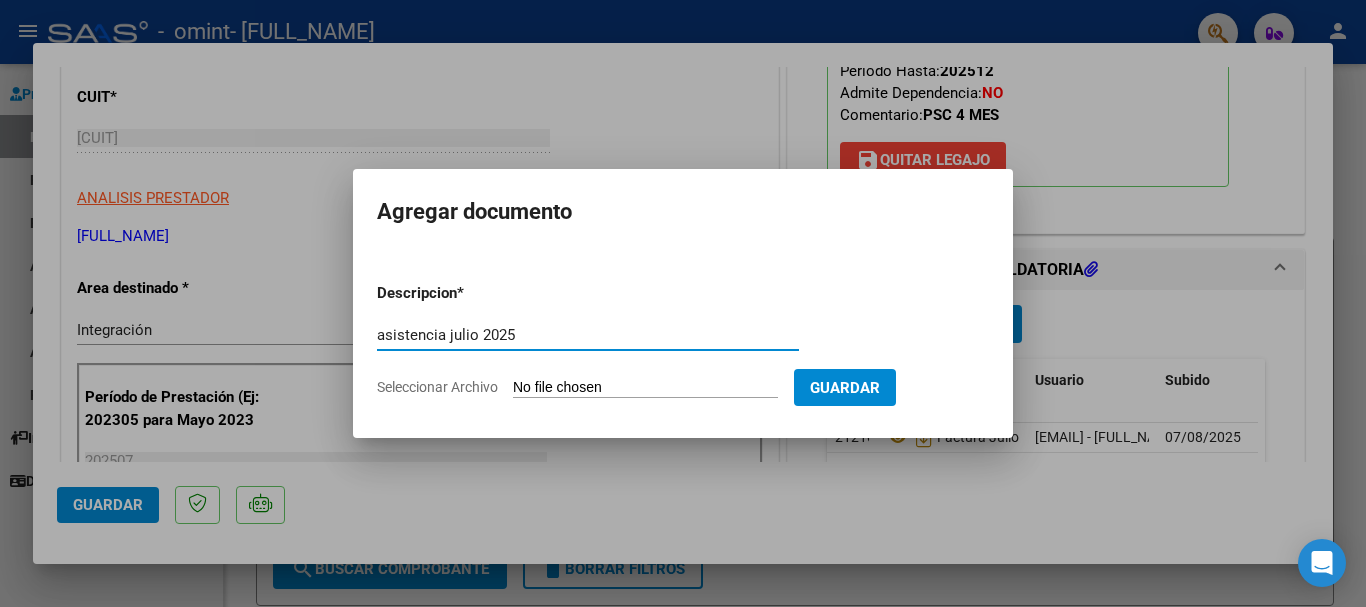 type on "asistencia julio 2025" 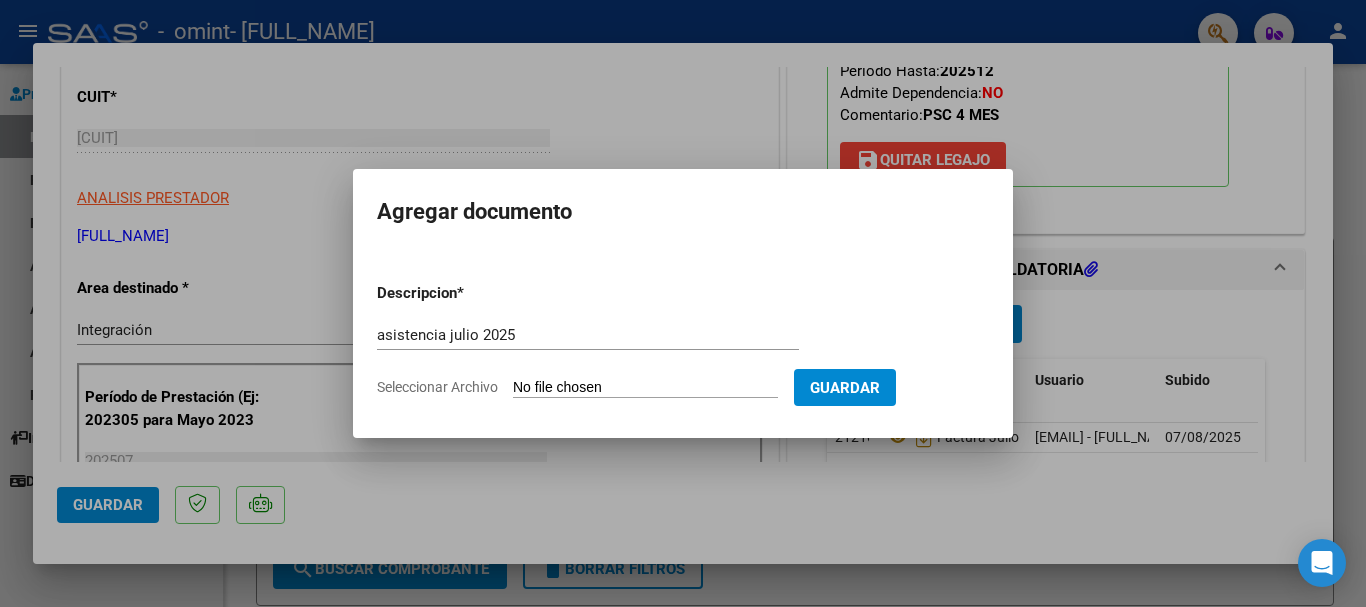 type on "C:\fakepath\Asistencia Julio.pdf" 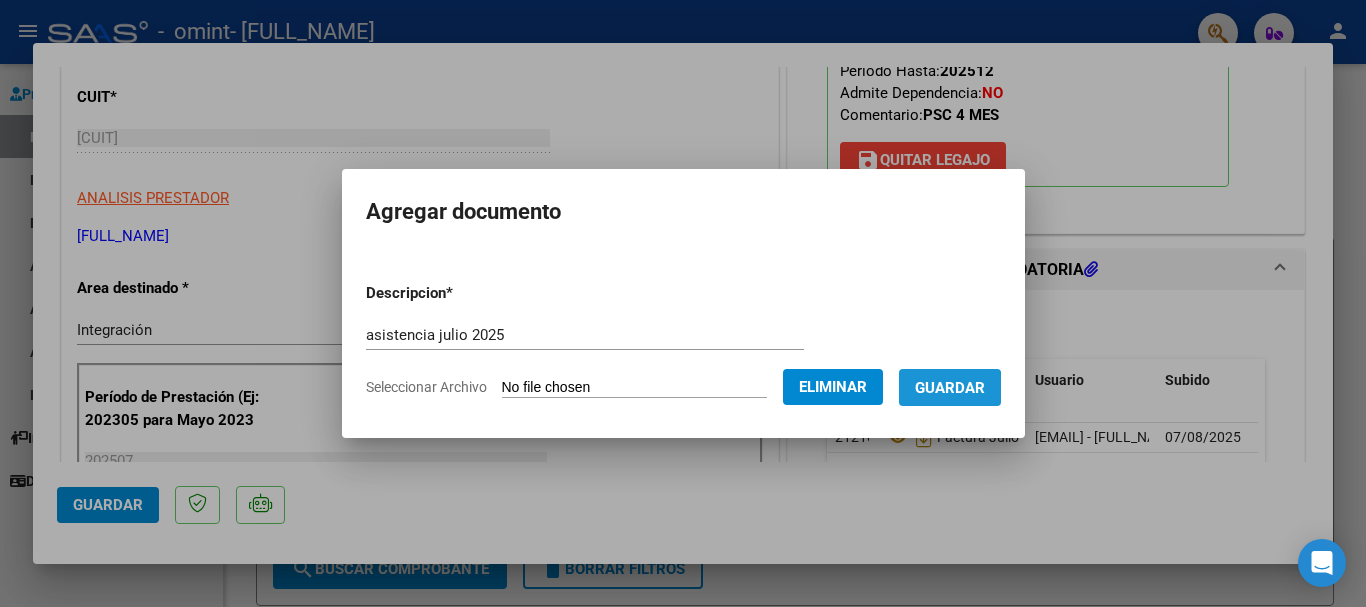 click on "Guardar" at bounding box center (950, 388) 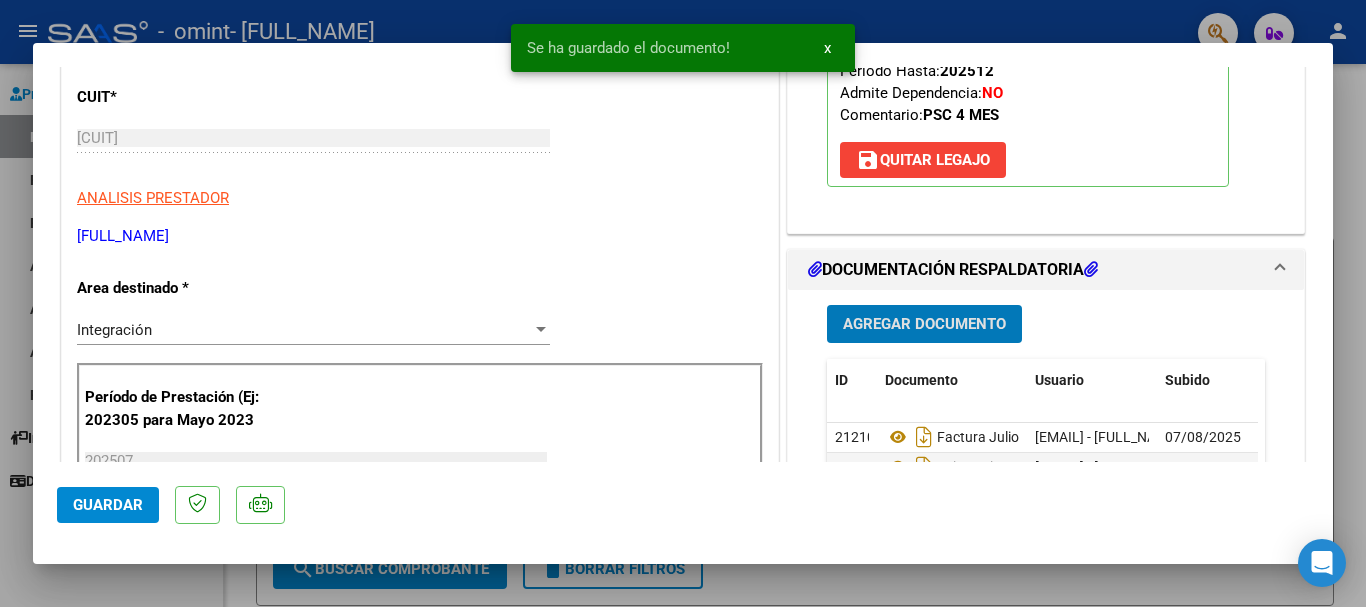click on "Guardar" 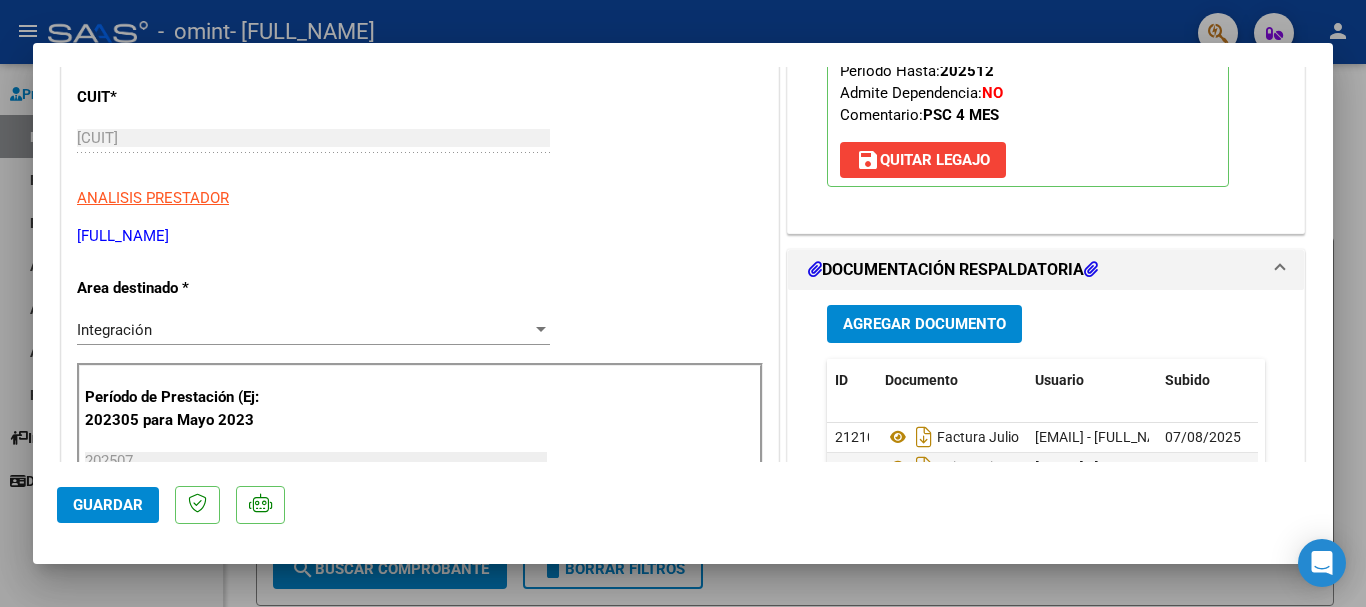 click on "Guardar" 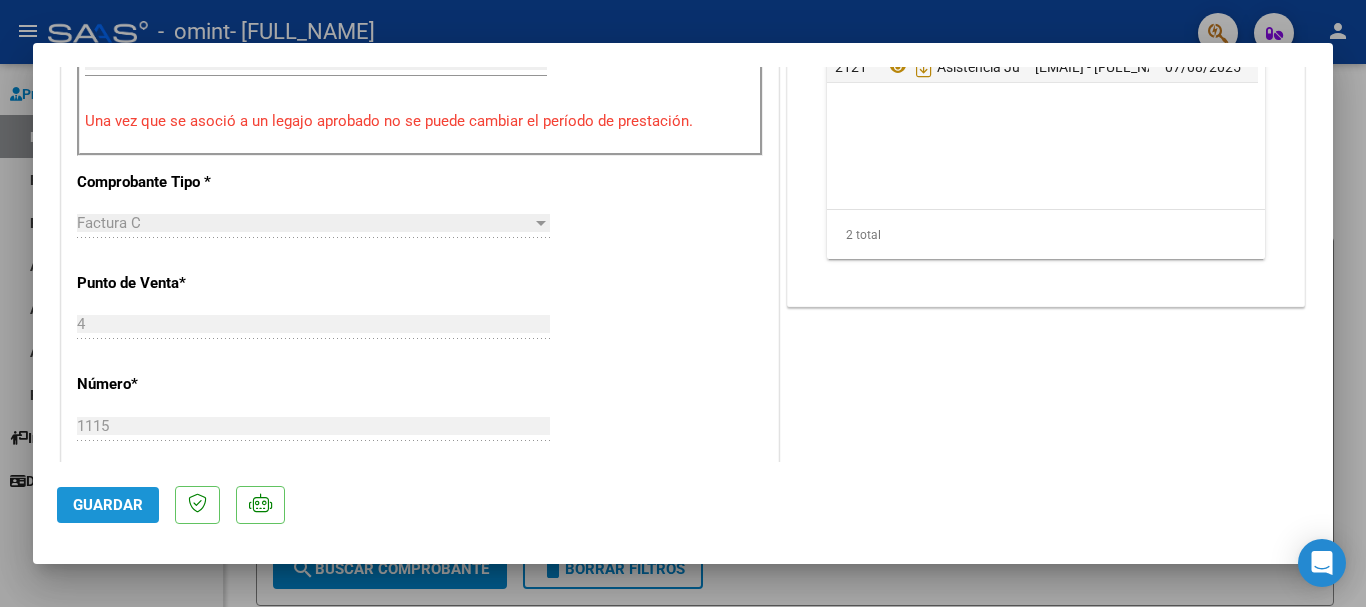 click on "Guardar" 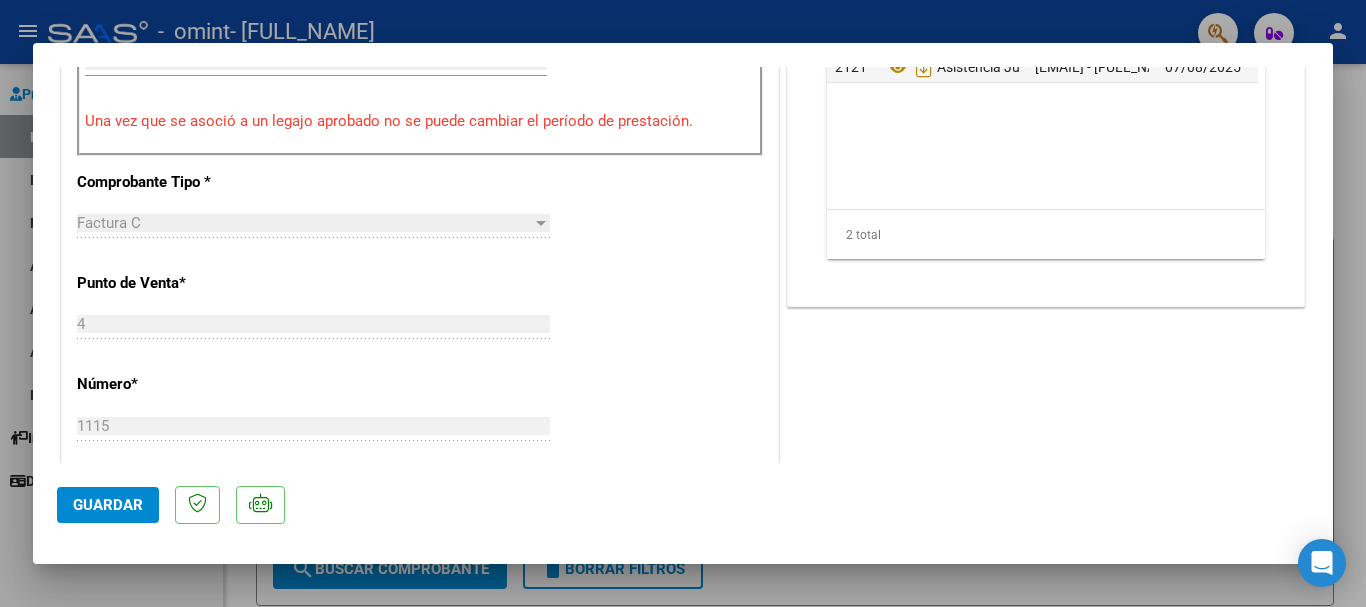 click at bounding box center (683, 303) 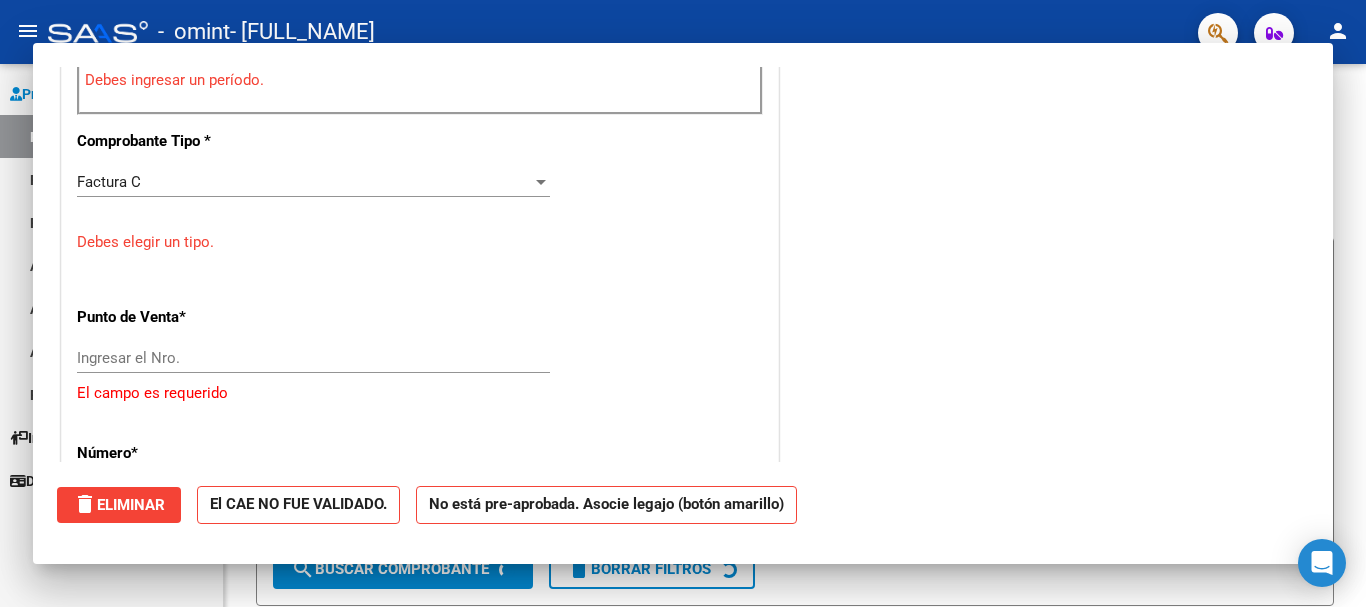 scroll, scrollTop: 0, scrollLeft: 0, axis: both 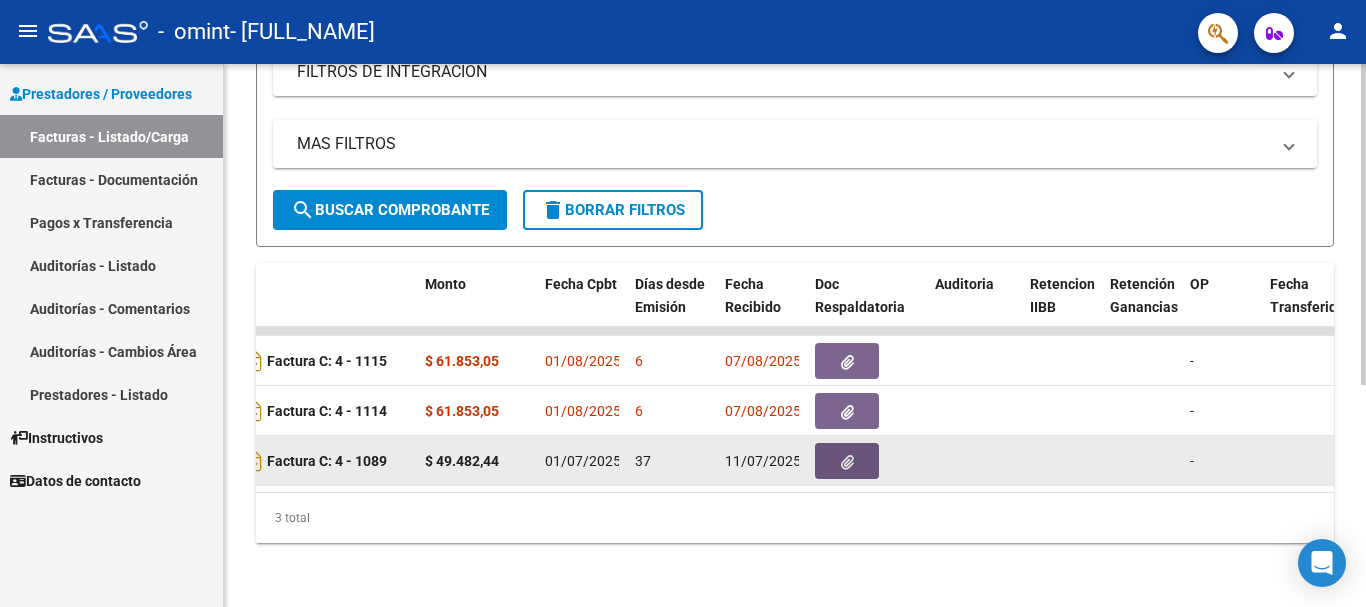 click 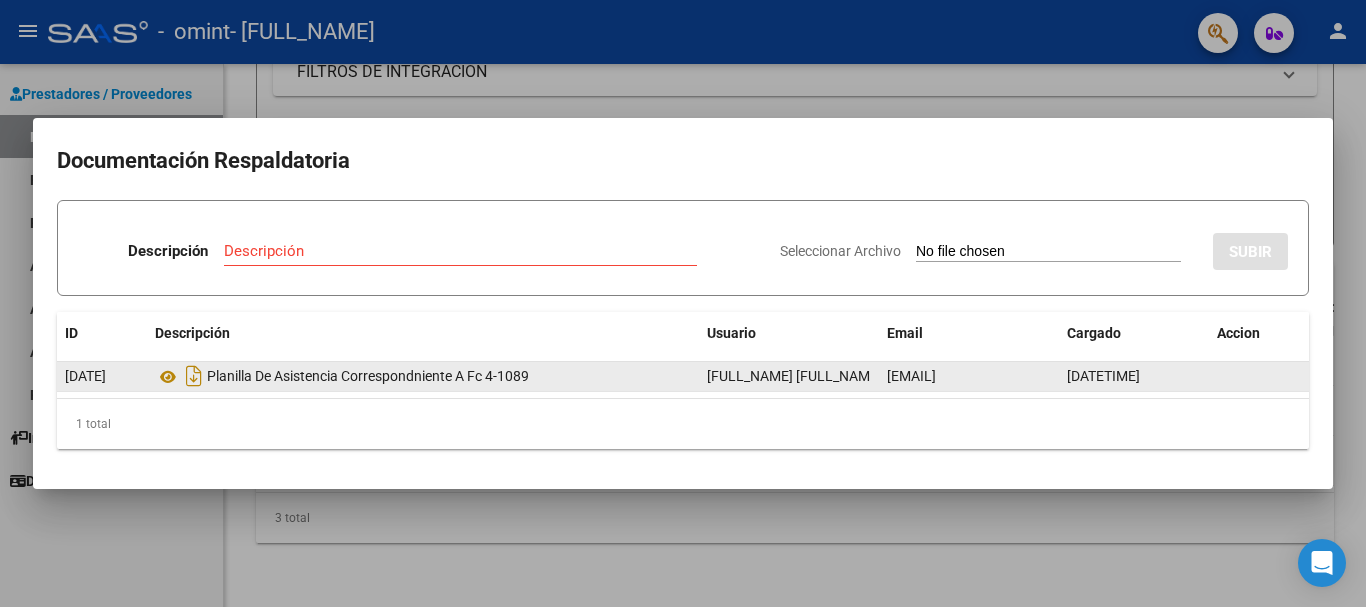 drag, startPoint x: 541, startPoint y: 371, endPoint x: 212, endPoint y: 382, distance: 329.18384 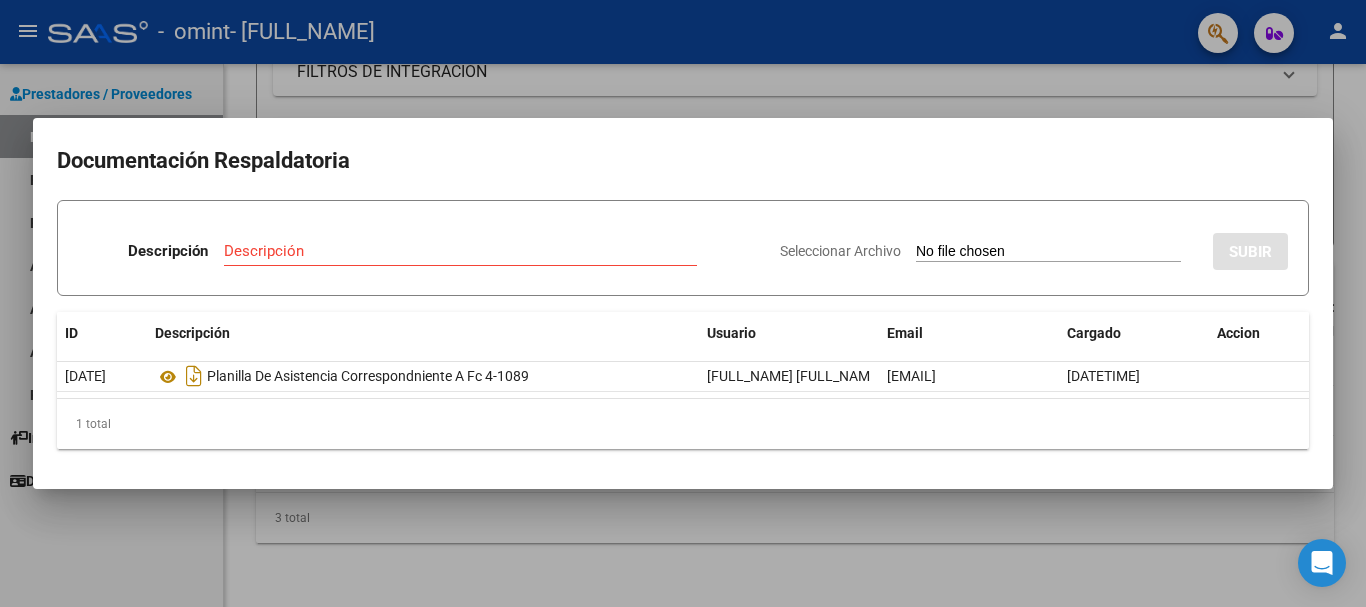 click on "Seleccionar Archivo" at bounding box center [1048, 252] 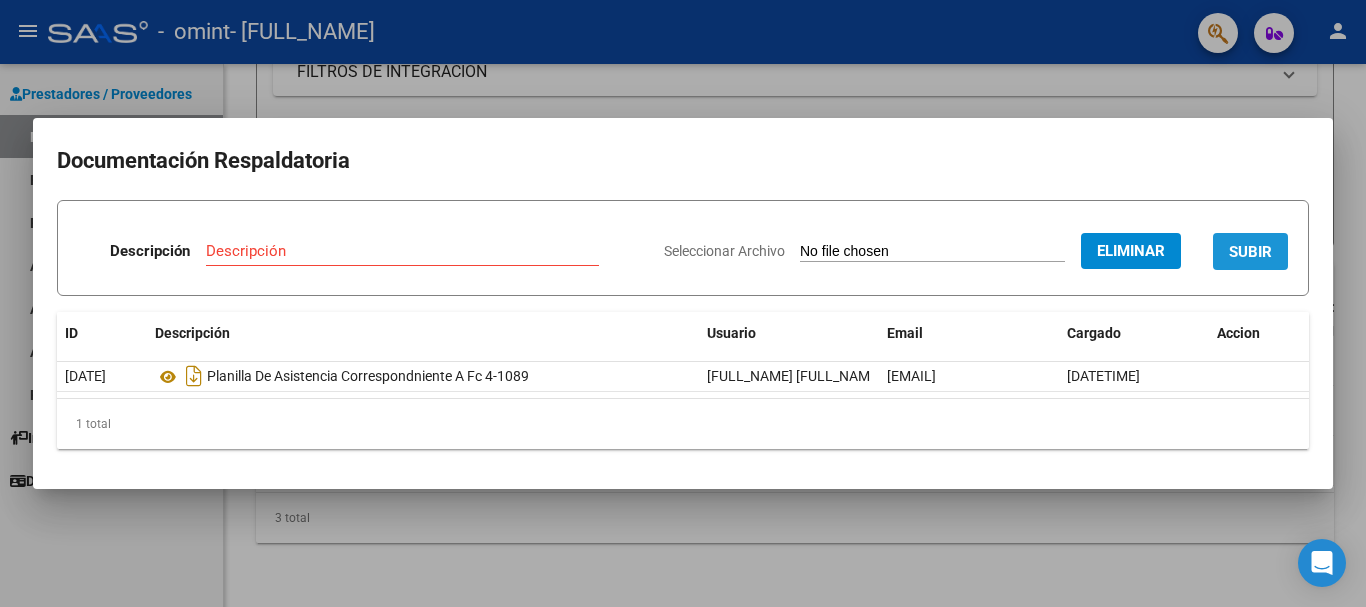 click on "SUBIR" at bounding box center [1250, 251] 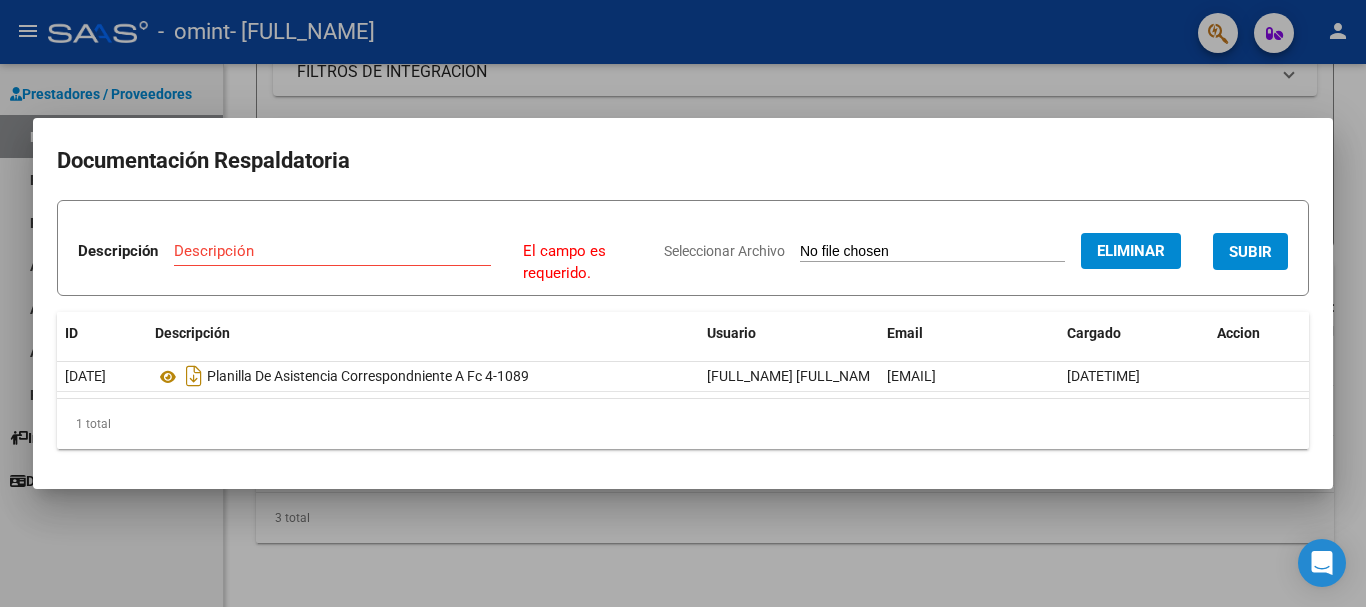 click on "SUBIR" at bounding box center [1250, 251] 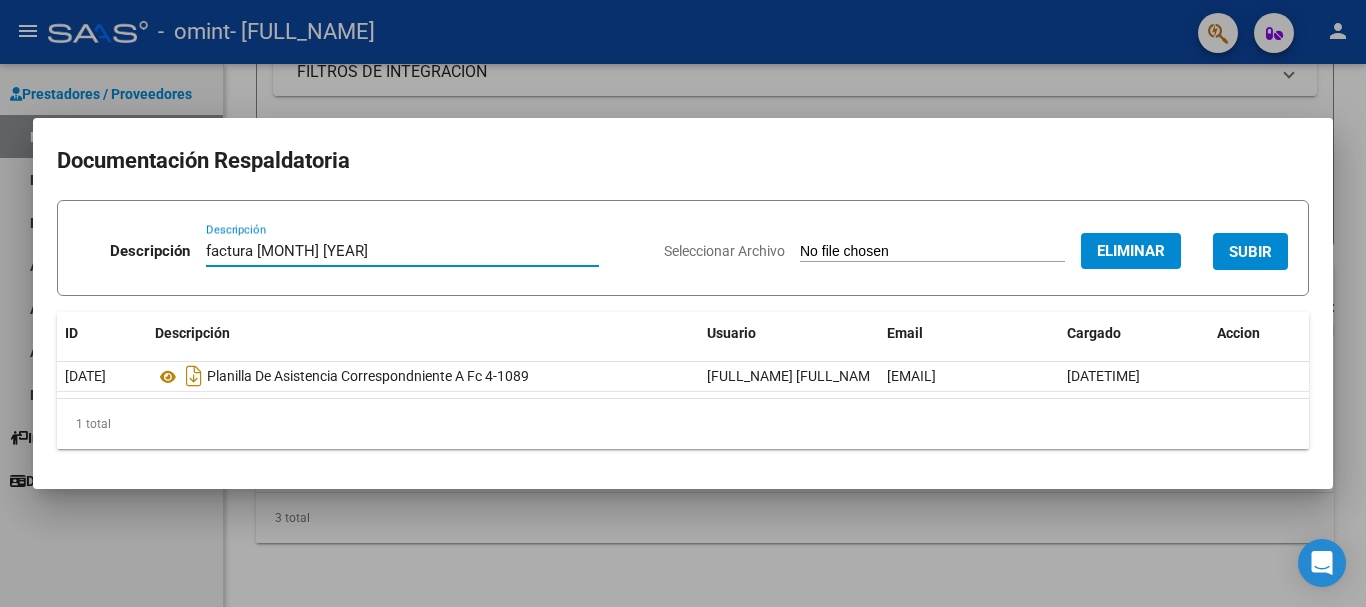 type on "factura [MONTH] [YEAR]" 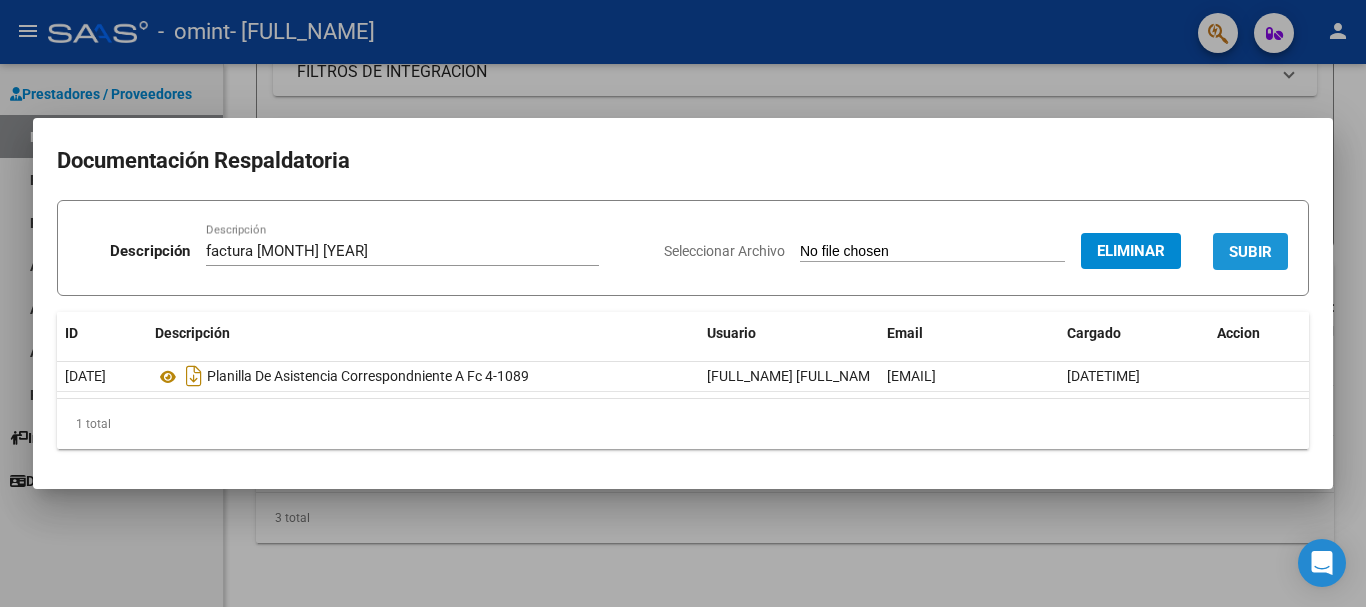 click on "SUBIR" at bounding box center [1250, 252] 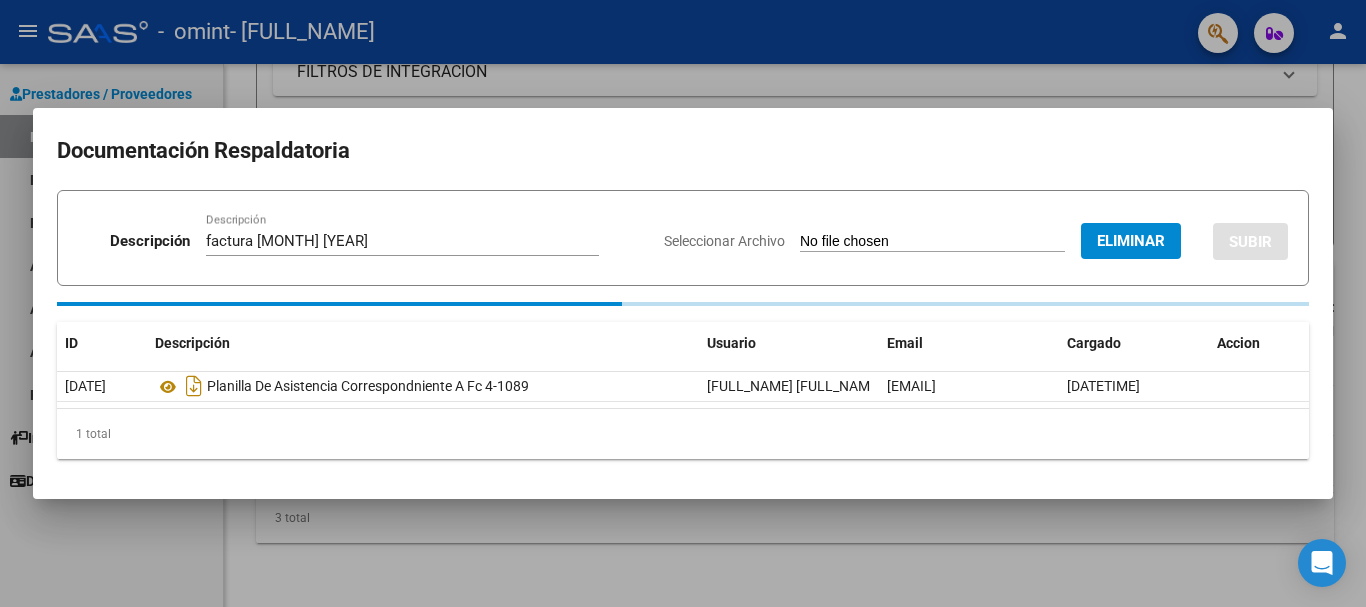 type 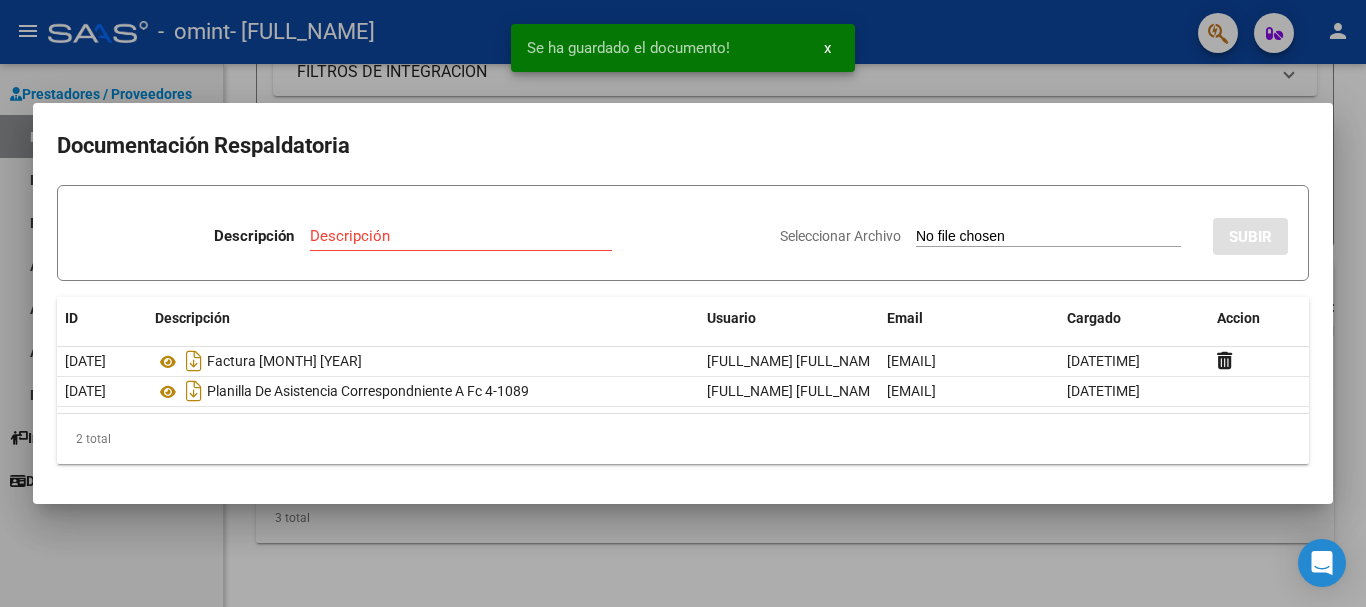 click at bounding box center (683, 303) 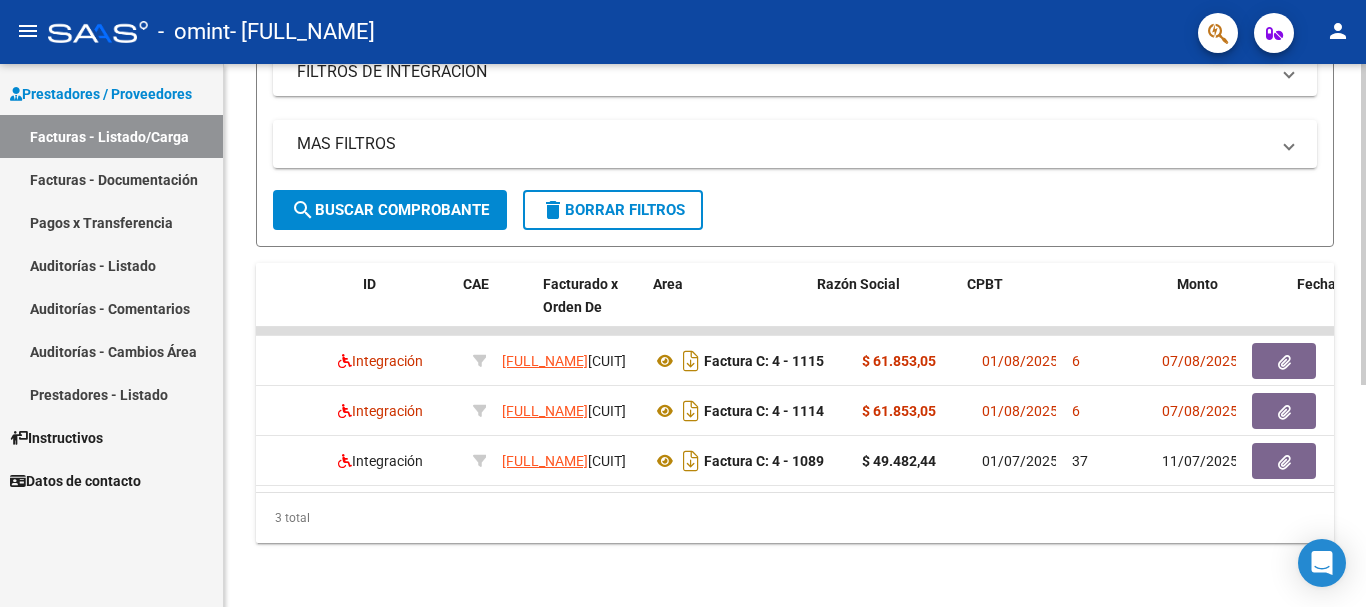 scroll, scrollTop: 0, scrollLeft: 0, axis: both 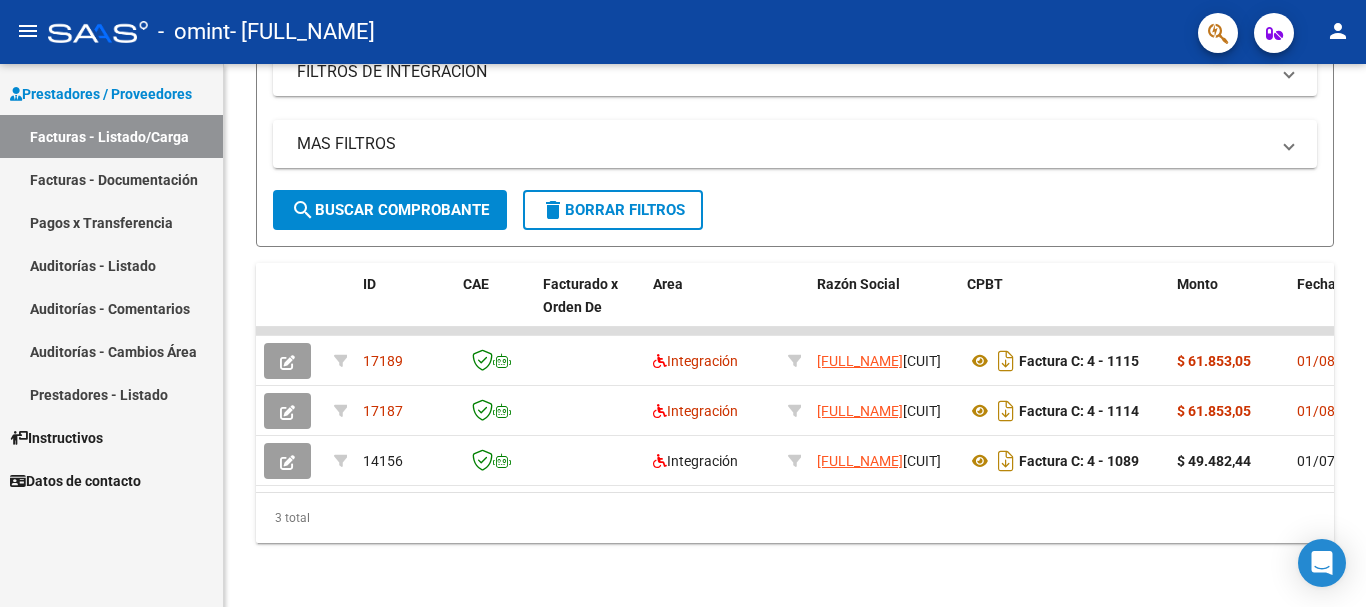 click on "Pagos x Transferencia" at bounding box center [111, 222] 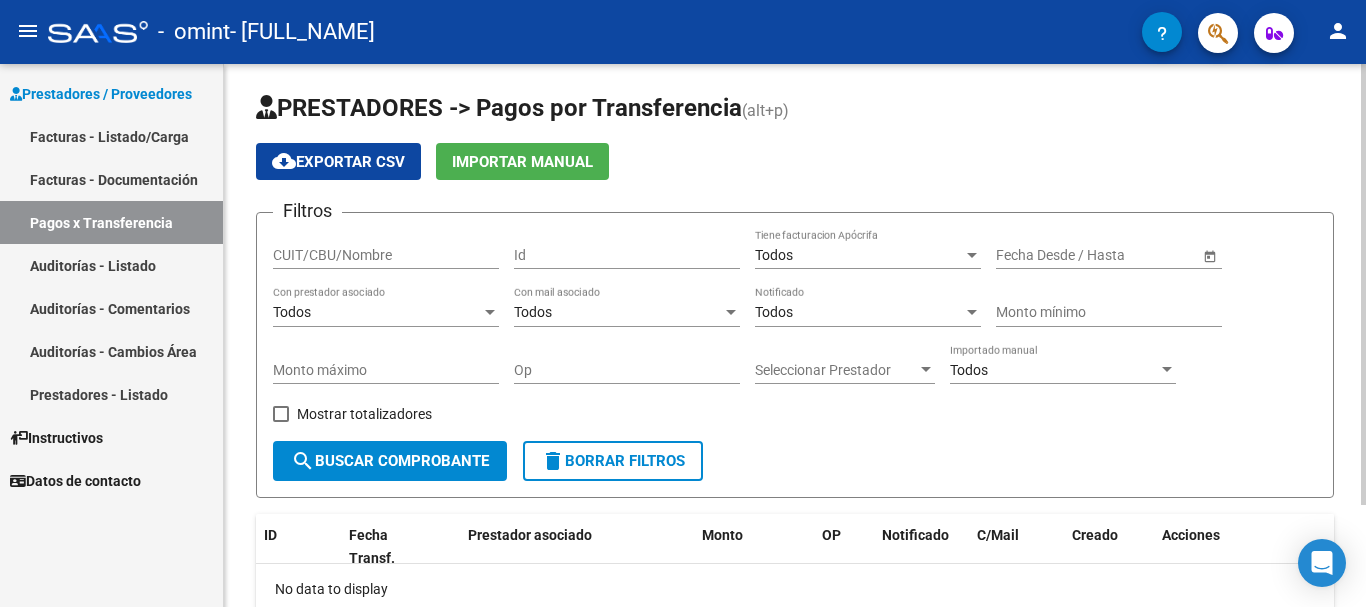 scroll, scrollTop: 0, scrollLeft: 0, axis: both 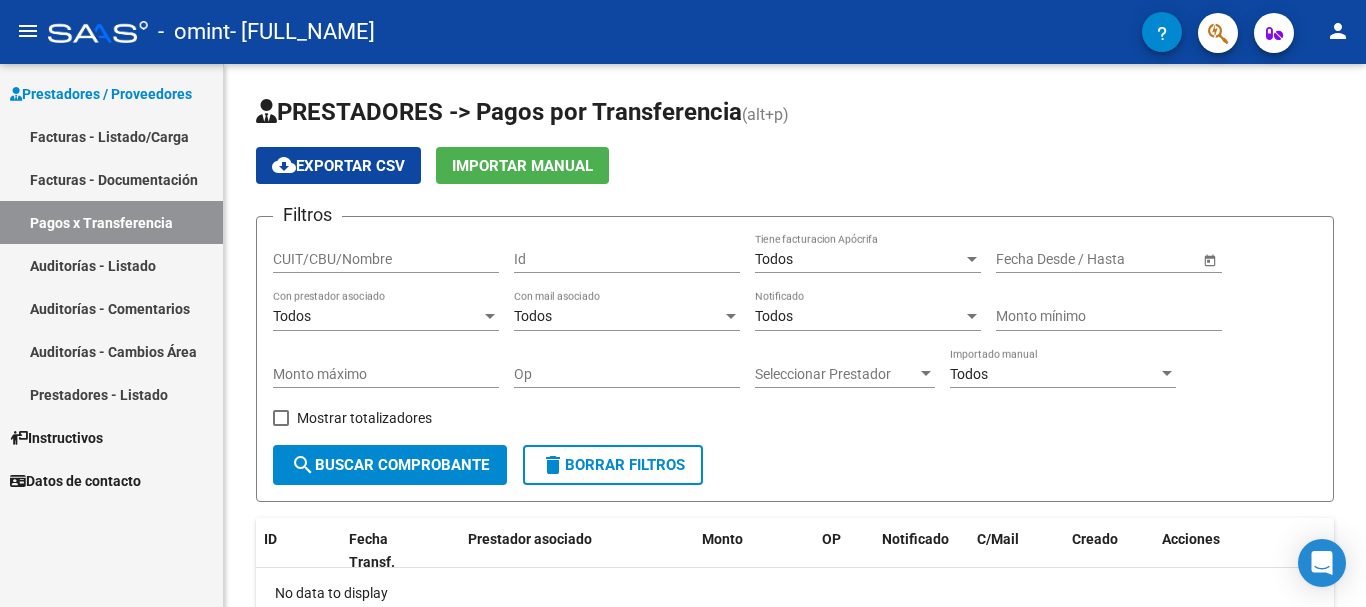 click on "Auditorías - Comentarios" at bounding box center (111, 308) 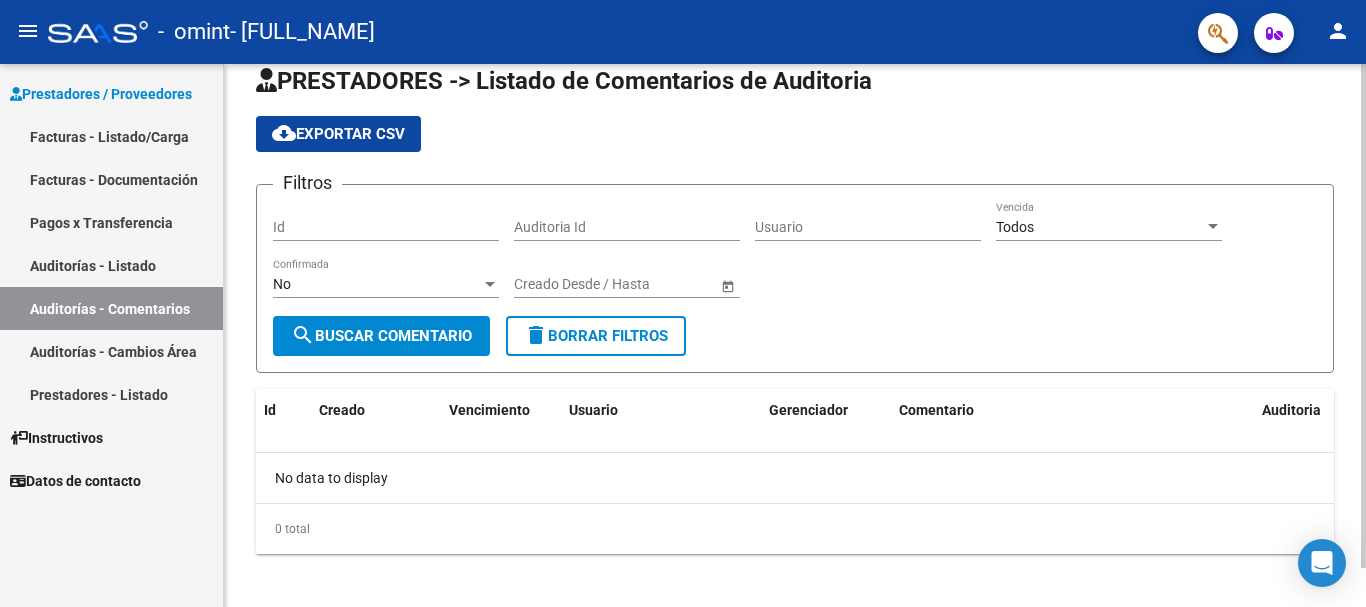 scroll, scrollTop: 42, scrollLeft: 0, axis: vertical 